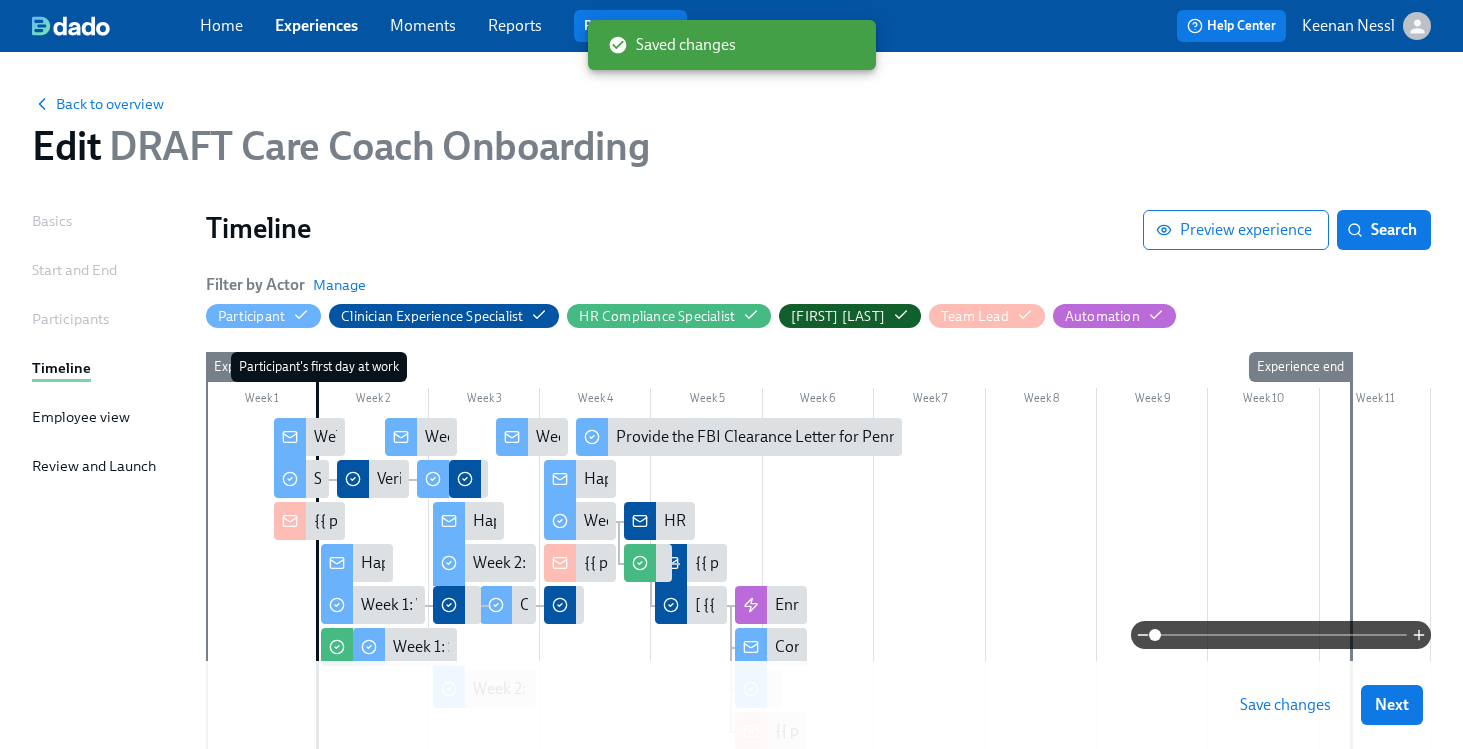 scroll, scrollTop: 0, scrollLeft: 0, axis: both 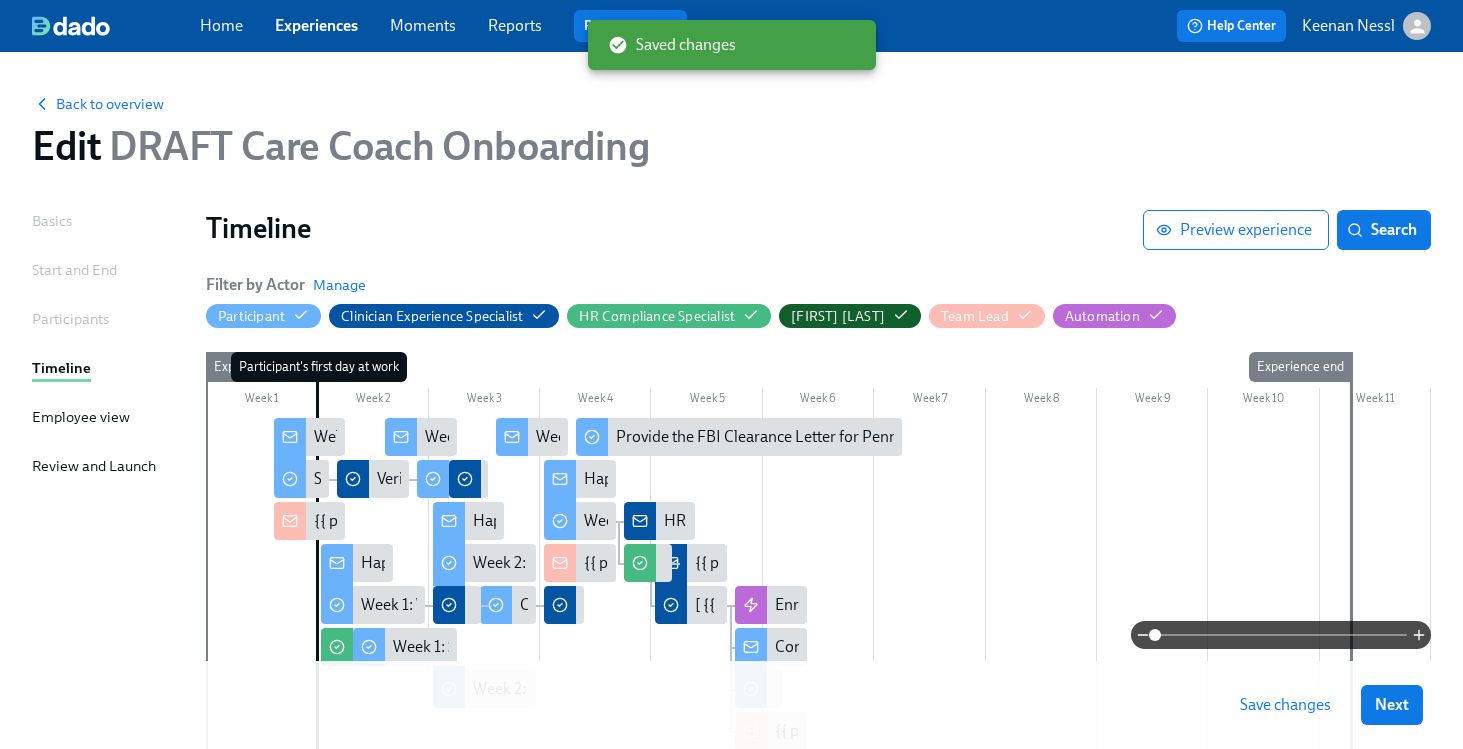 click on "Experiences" at bounding box center [316, 25] 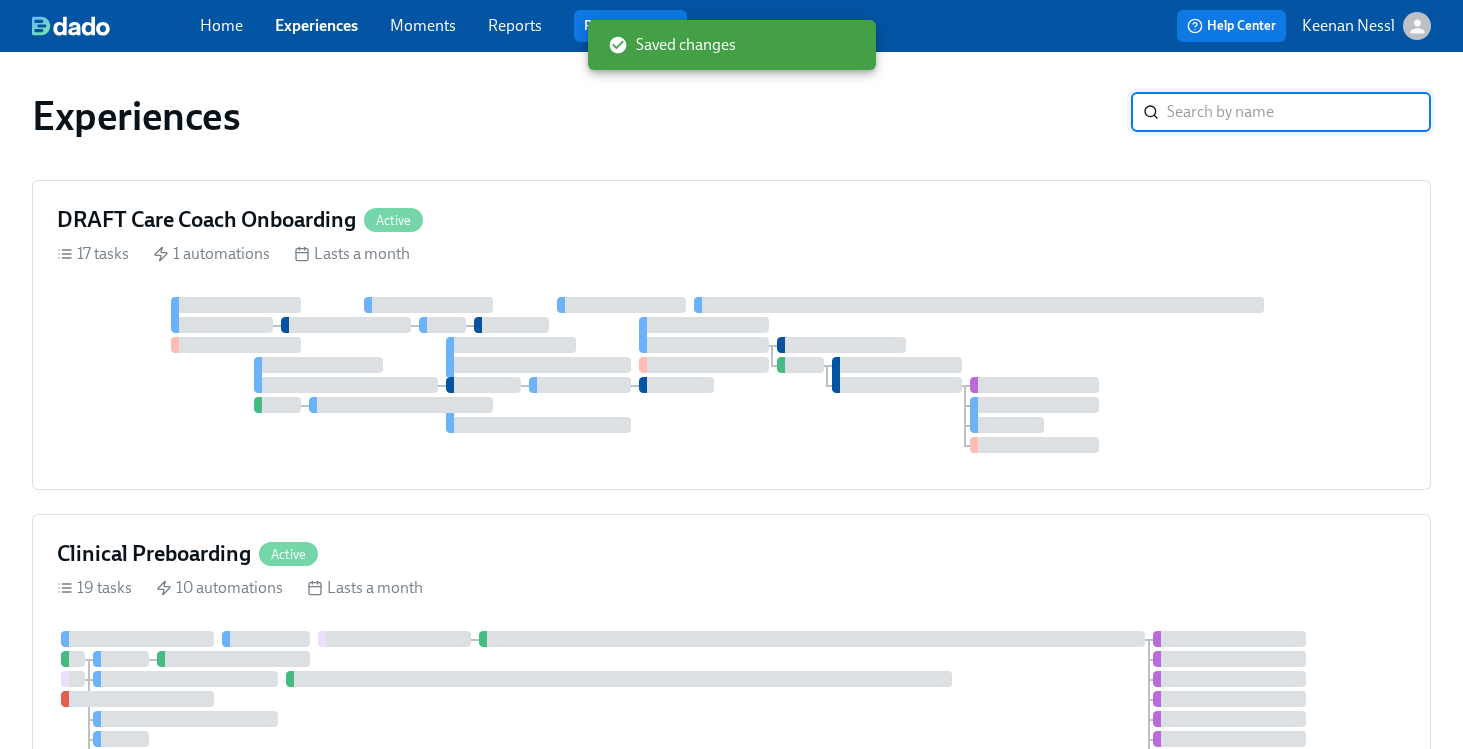 scroll, scrollTop: 783, scrollLeft: 0, axis: vertical 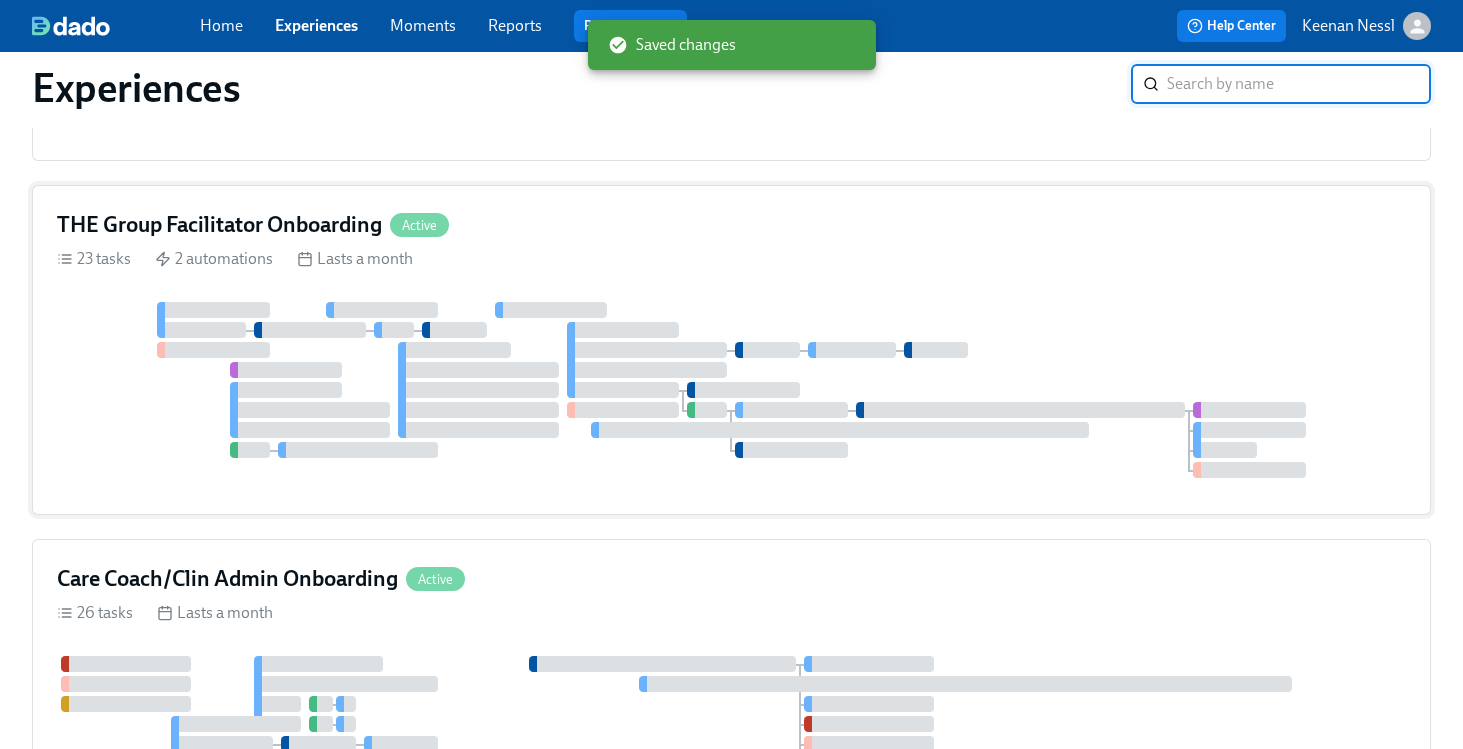click at bounding box center (401, -378) 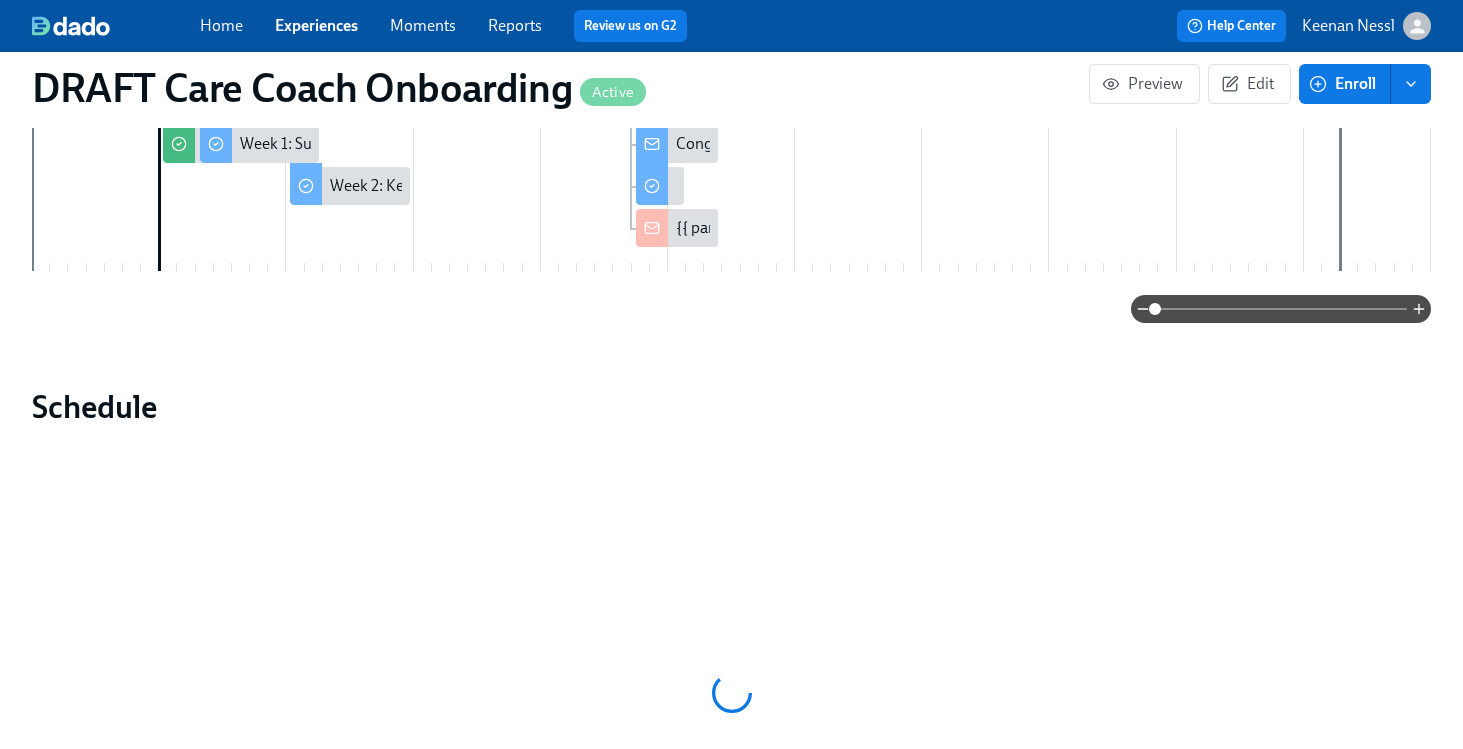 click on "Experiences" at bounding box center (316, 25) 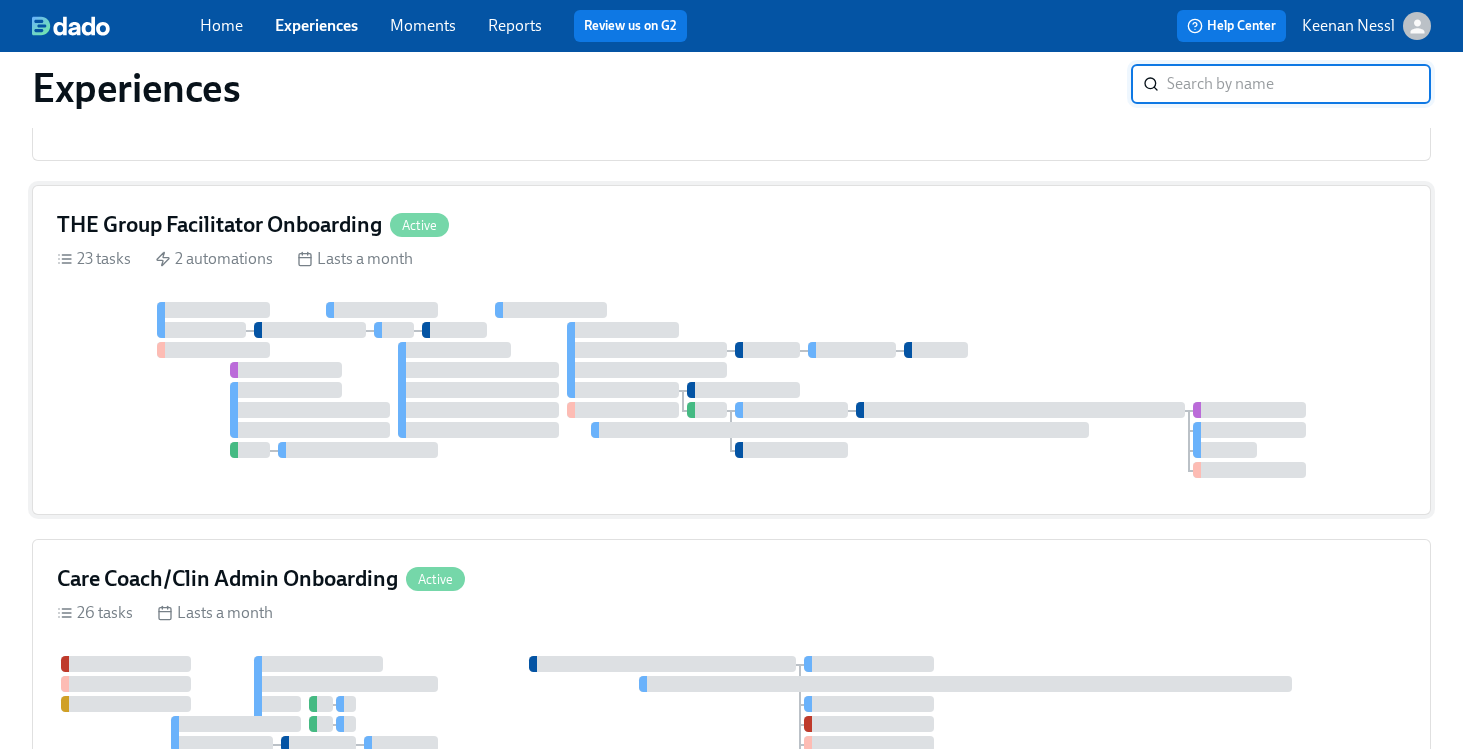 click on "THE Group Facilitator Onboarding Active 23 tasks   2 automations   Lasts   a month" at bounding box center [731, 350] 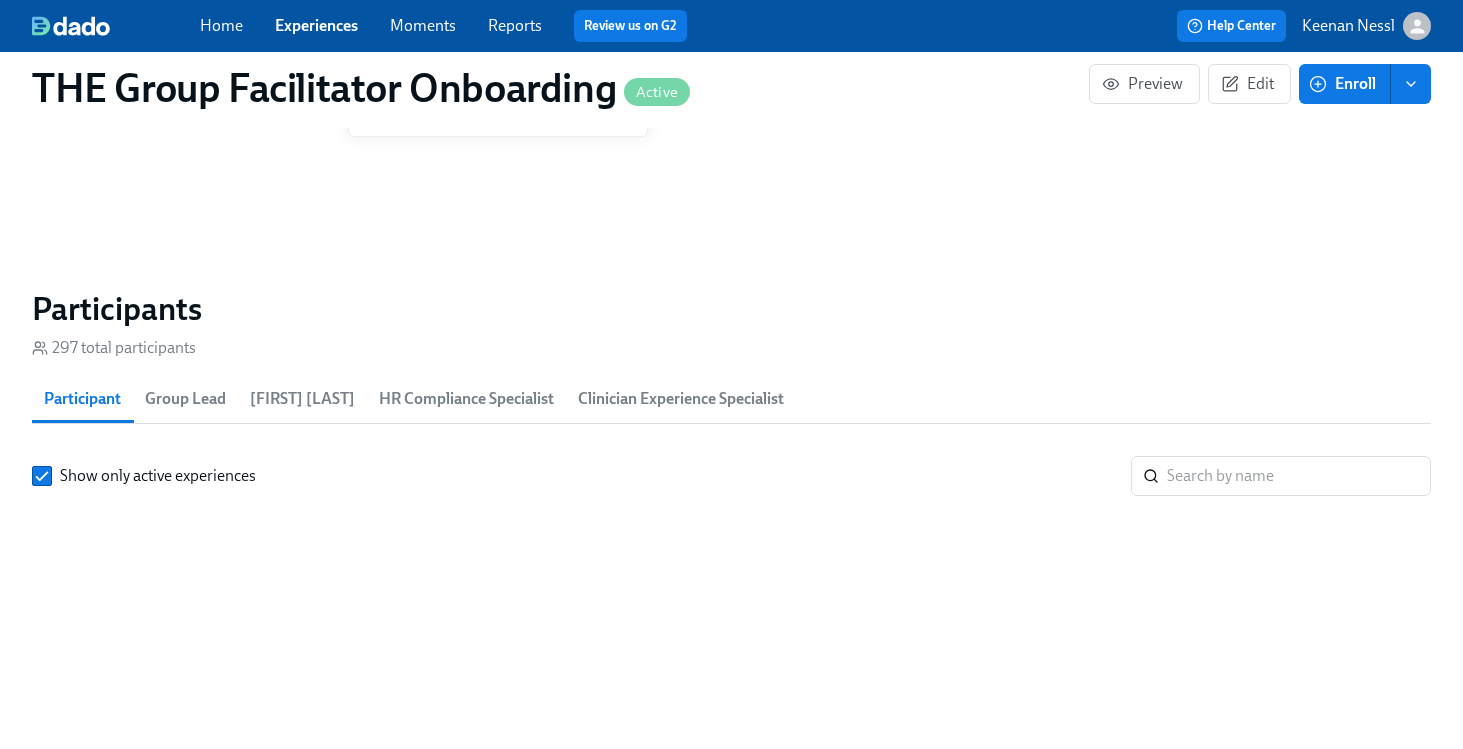 scroll, scrollTop: 1663, scrollLeft: 0, axis: vertical 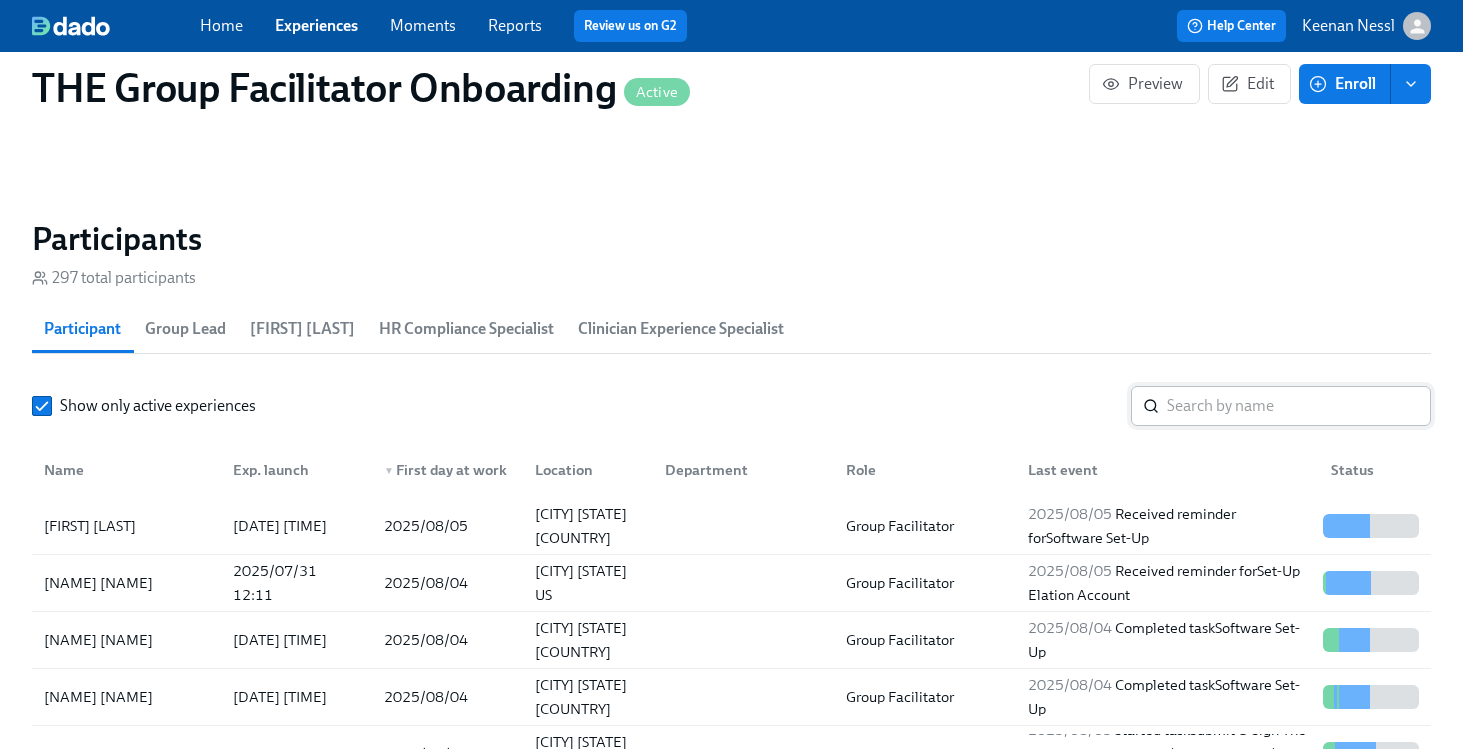 click at bounding box center [1299, 406] 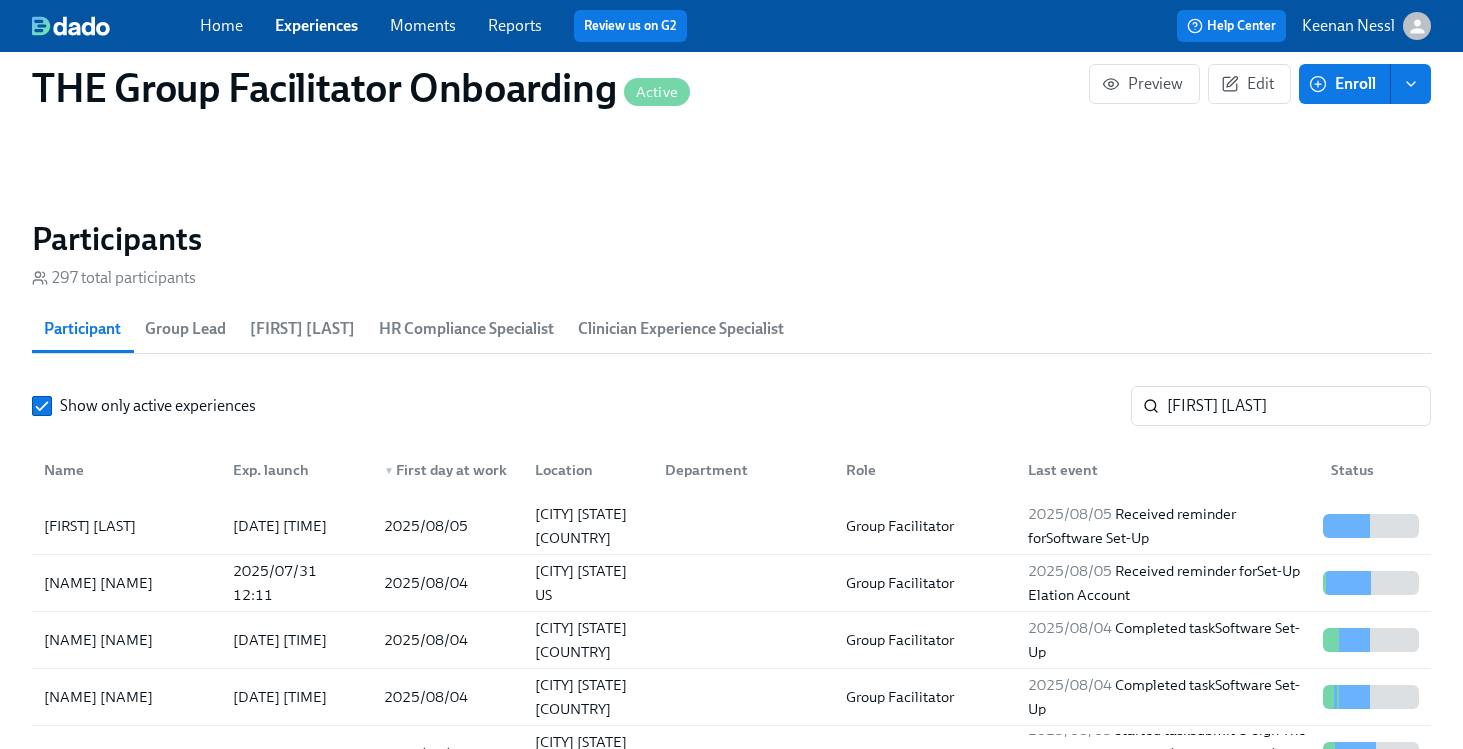 click on "Experiences" at bounding box center (316, 25) 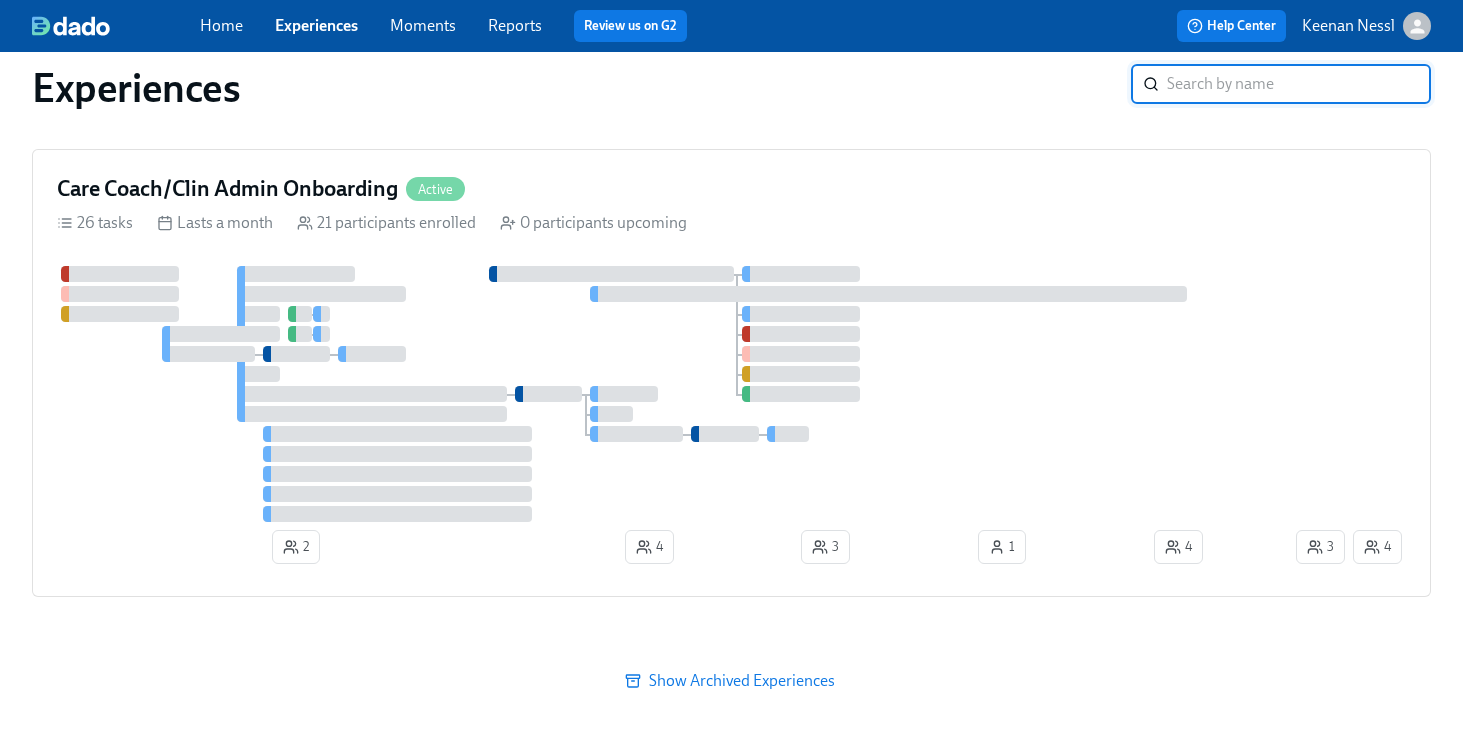 click at bounding box center (674, 394) 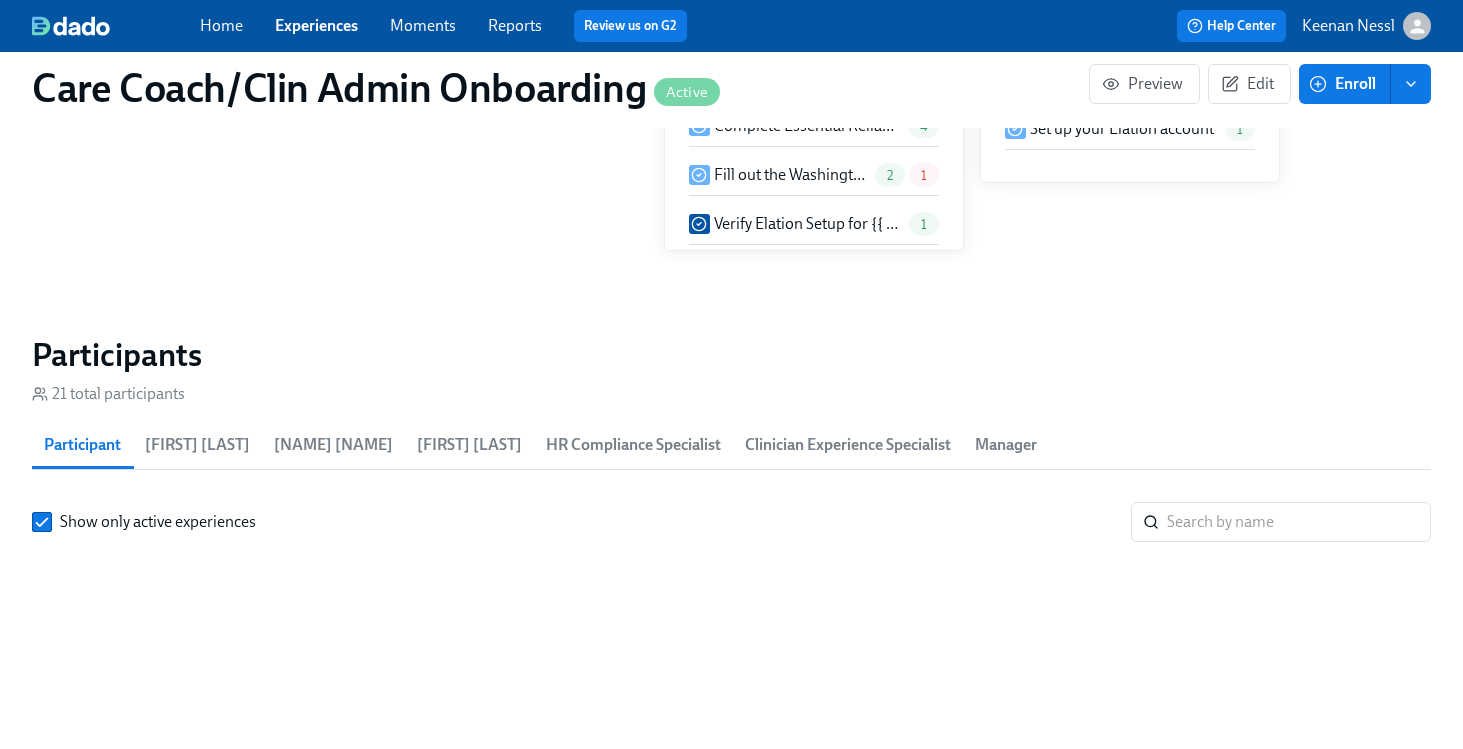click at bounding box center (1299, 522) 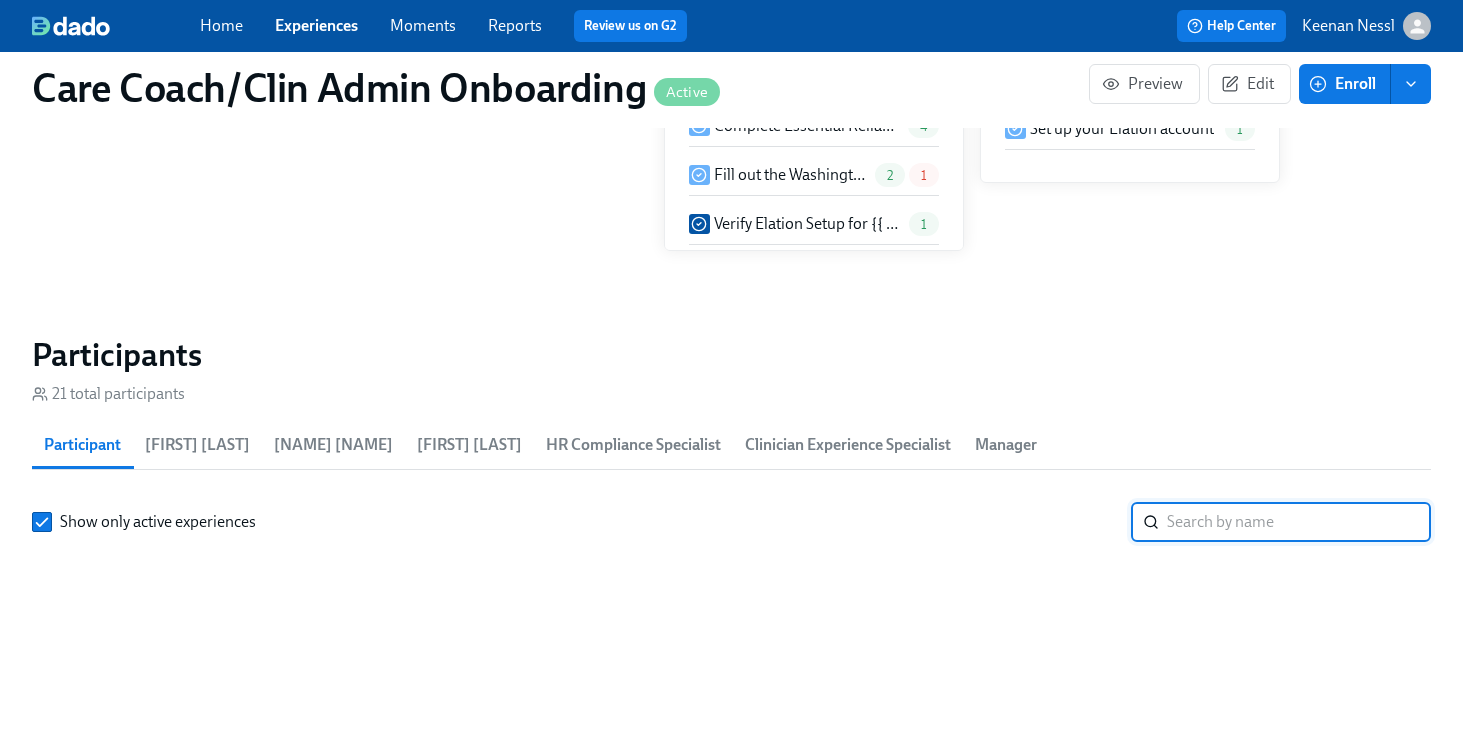 paste on "[FIRST] [LAST]" 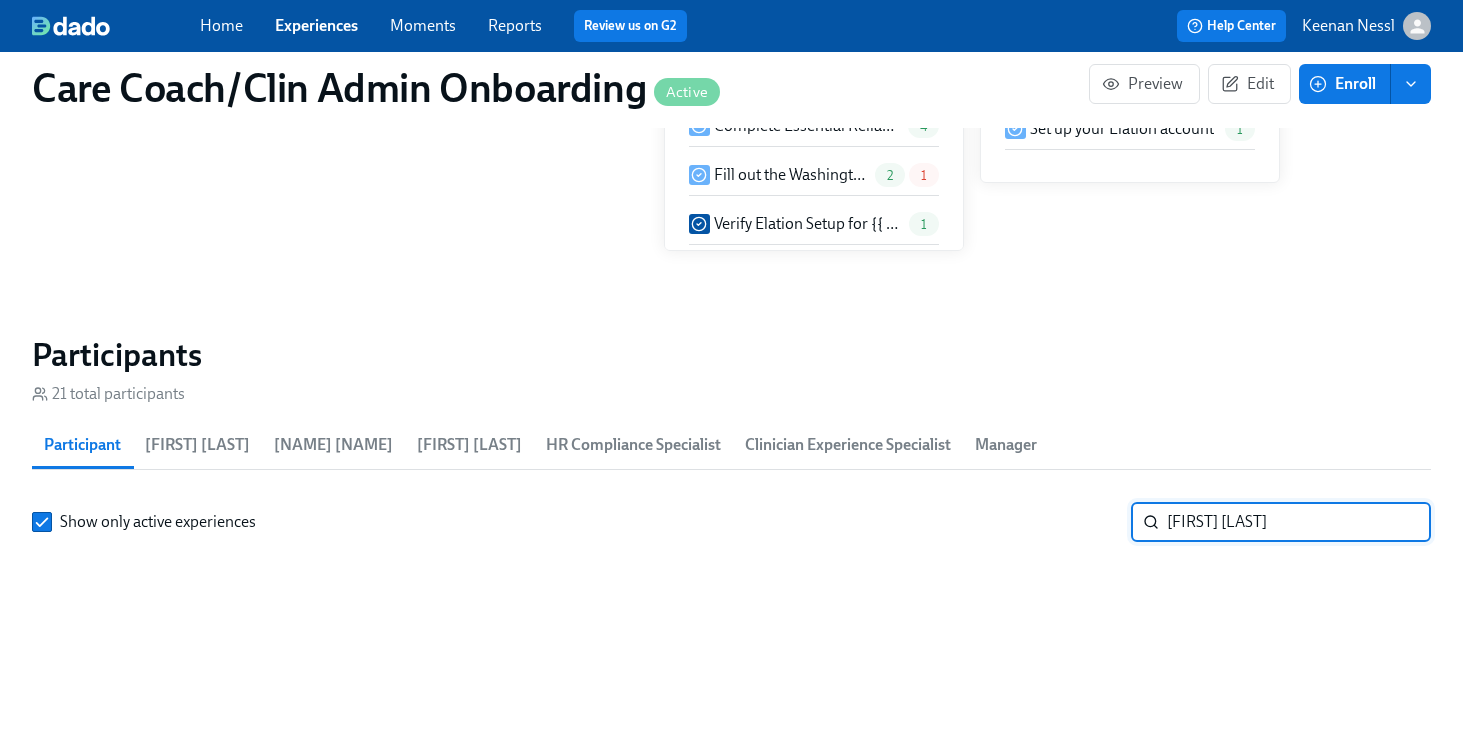 scroll, scrollTop: 1748, scrollLeft: 0, axis: vertical 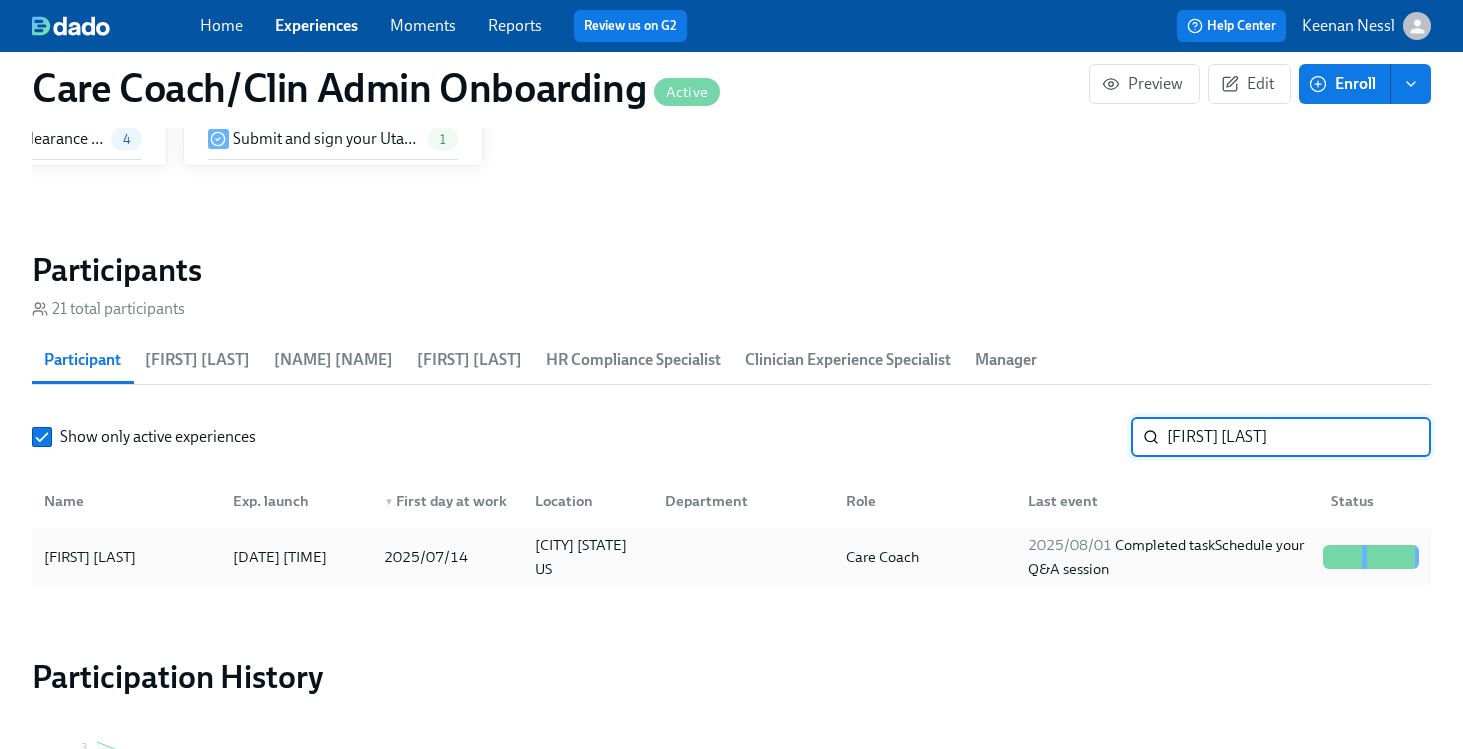 click on "[DATE] Completed task Schedule your Q&A session" at bounding box center (1167, 557) 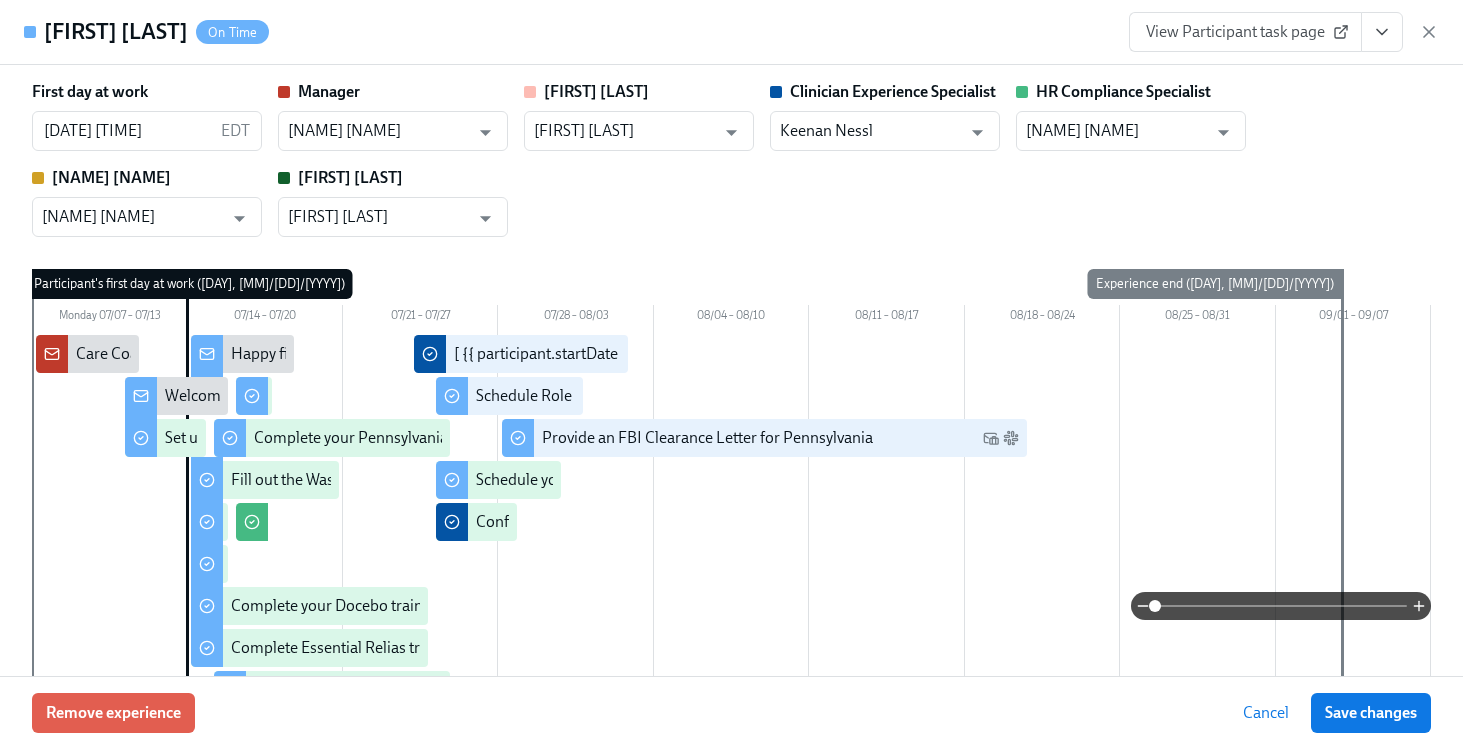 click on "View Participant task page" at bounding box center (1245, 32) 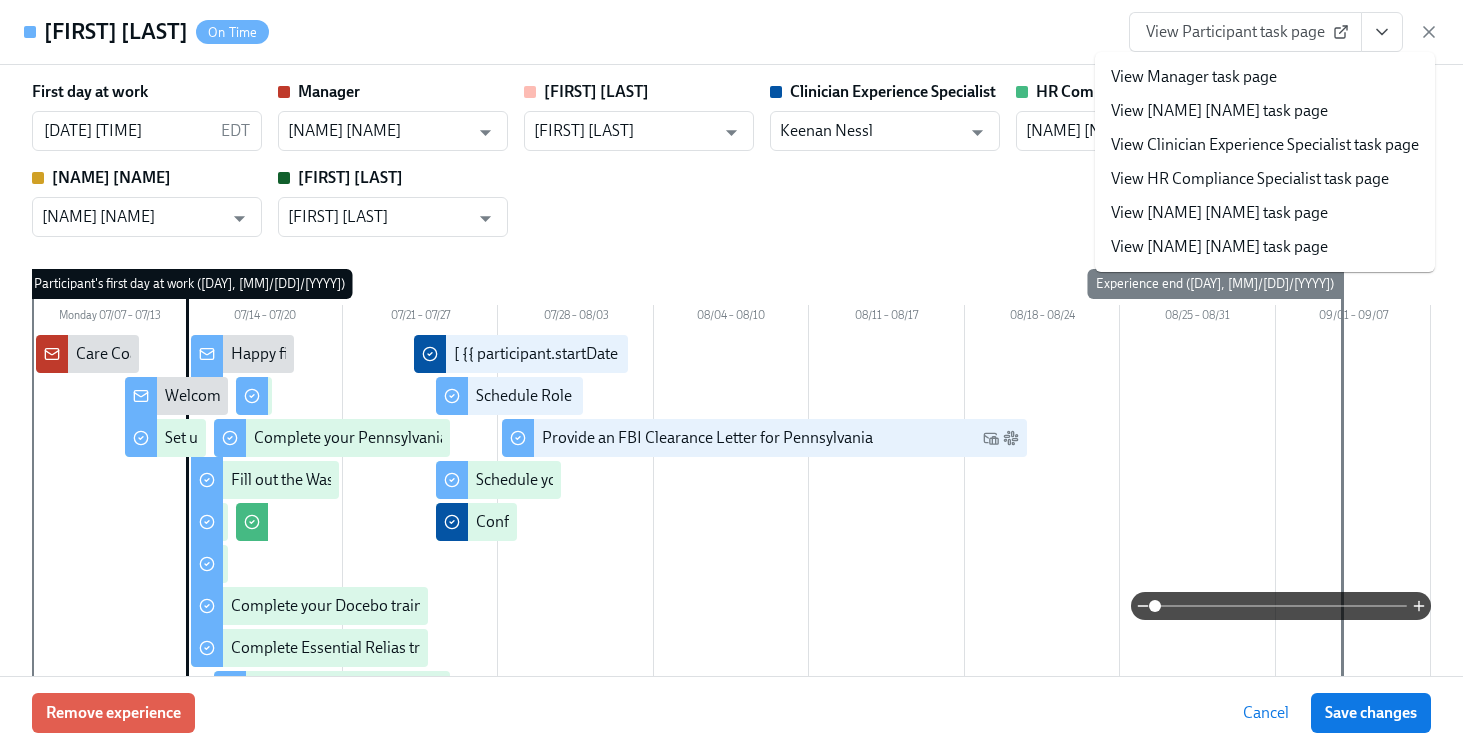 click on "View Clinician Experience Specialist task page" at bounding box center (1265, 145) 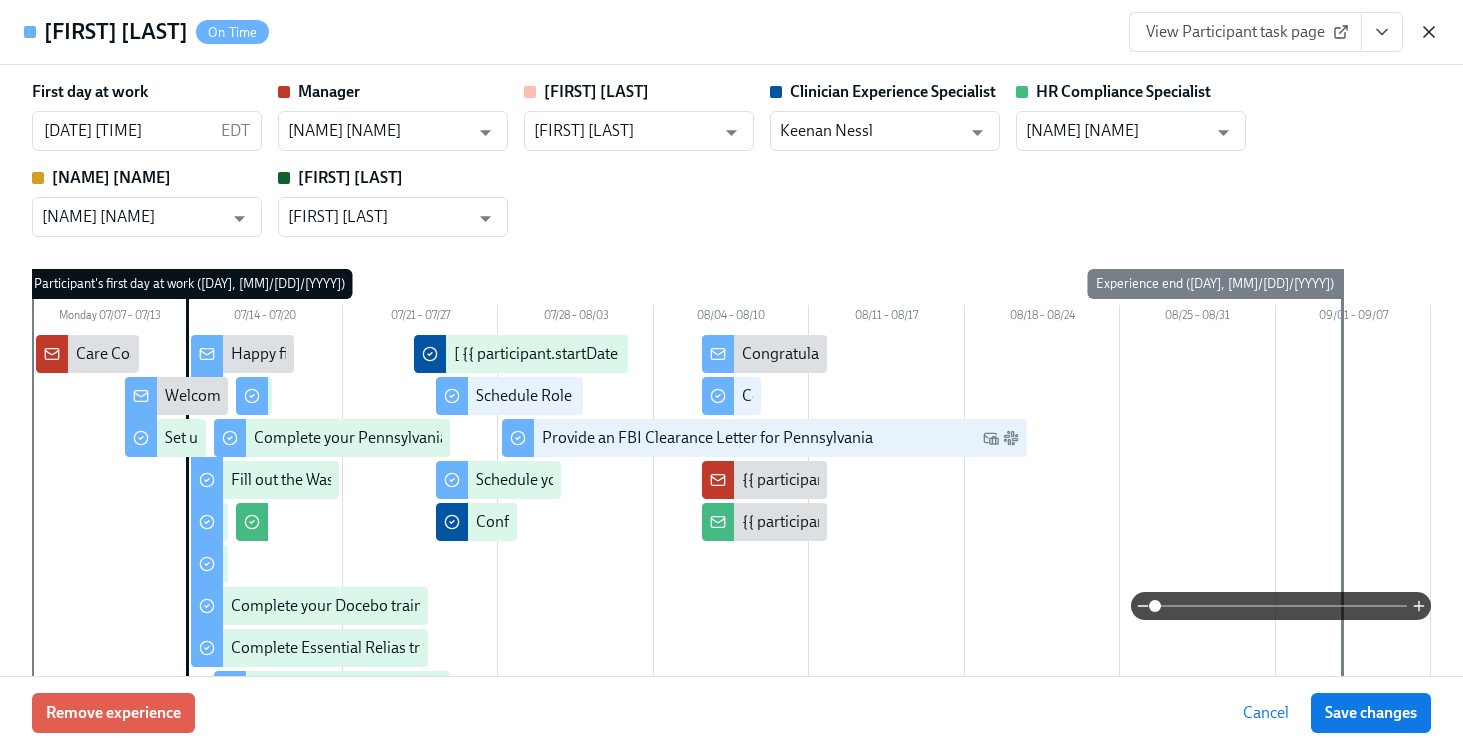 click 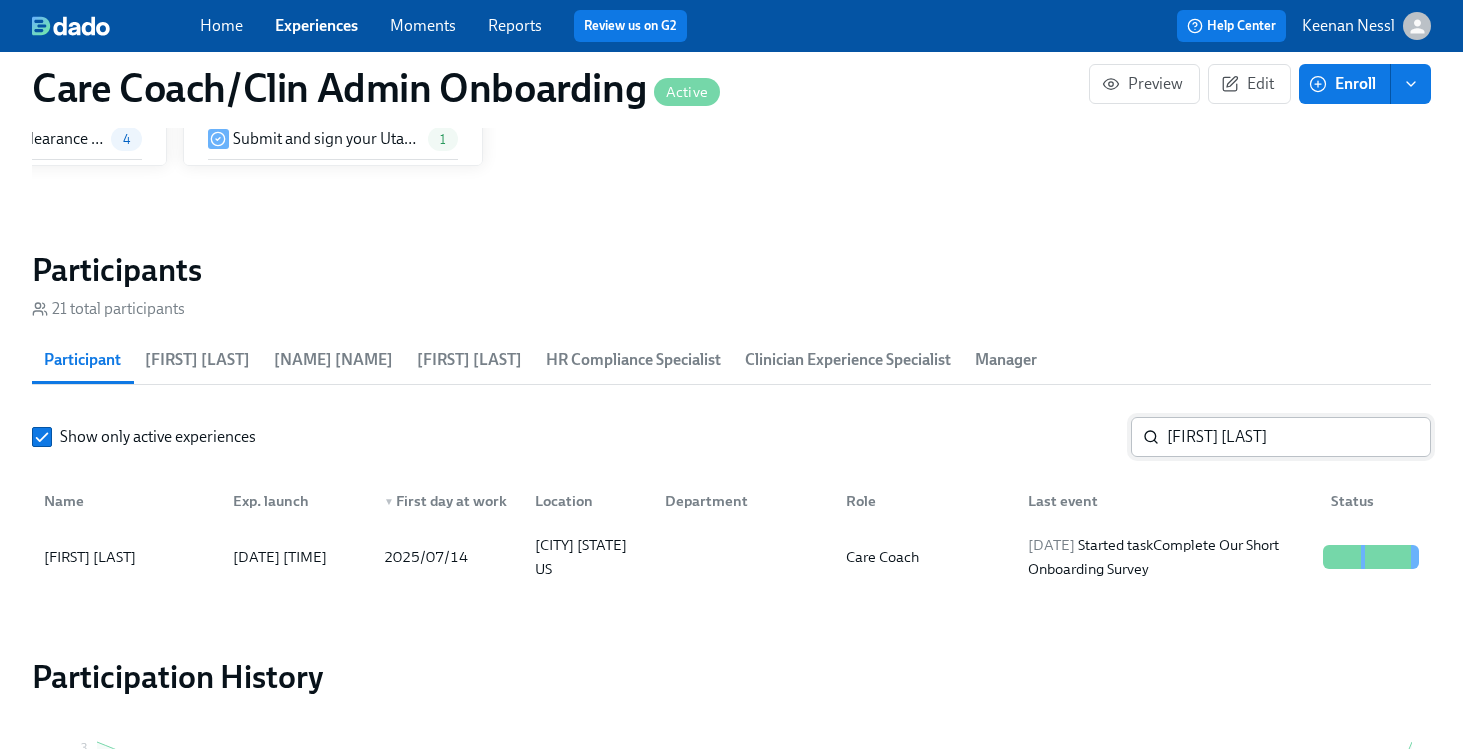 click on "[FIRST] [LAST]" at bounding box center (1299, 437) 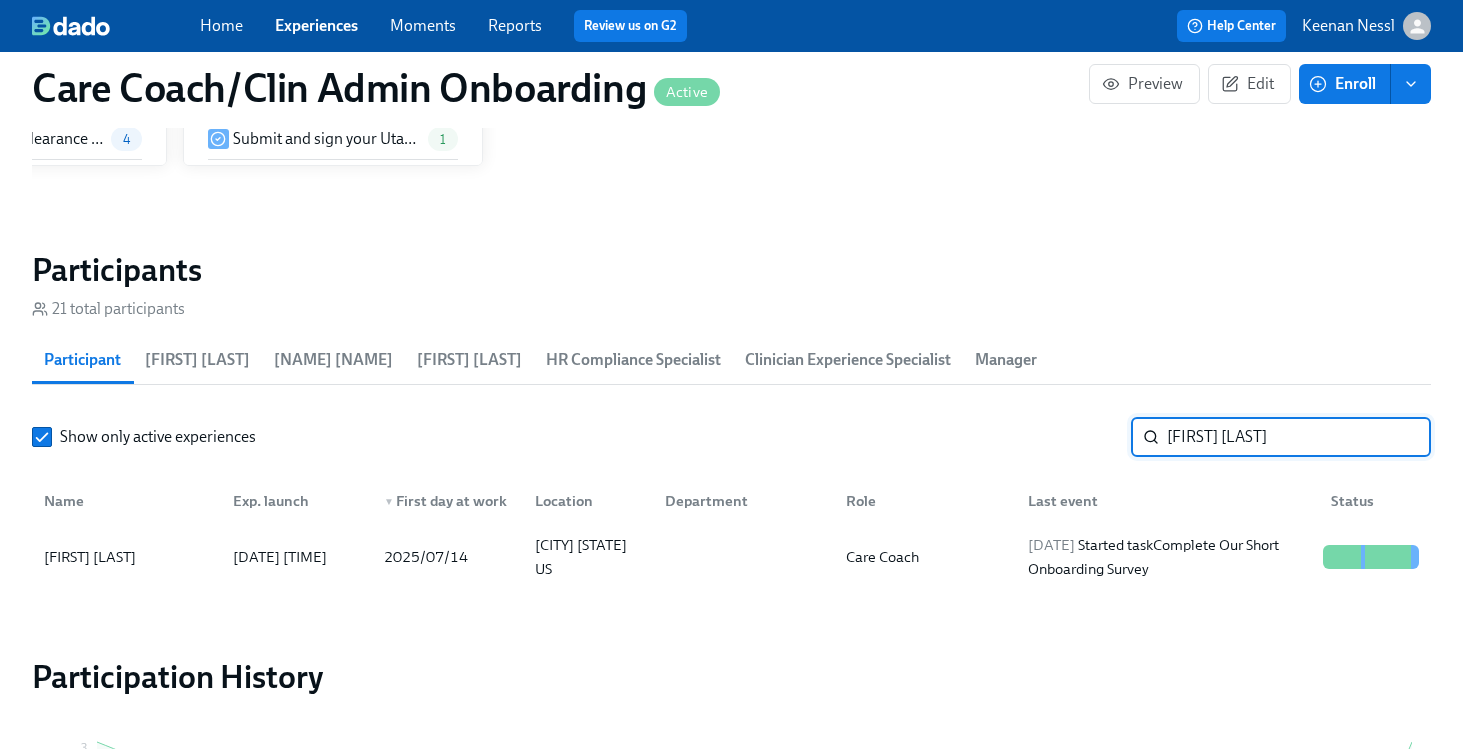 click on "[FIRST] [LAST]" at bounding box center (1299, 437) 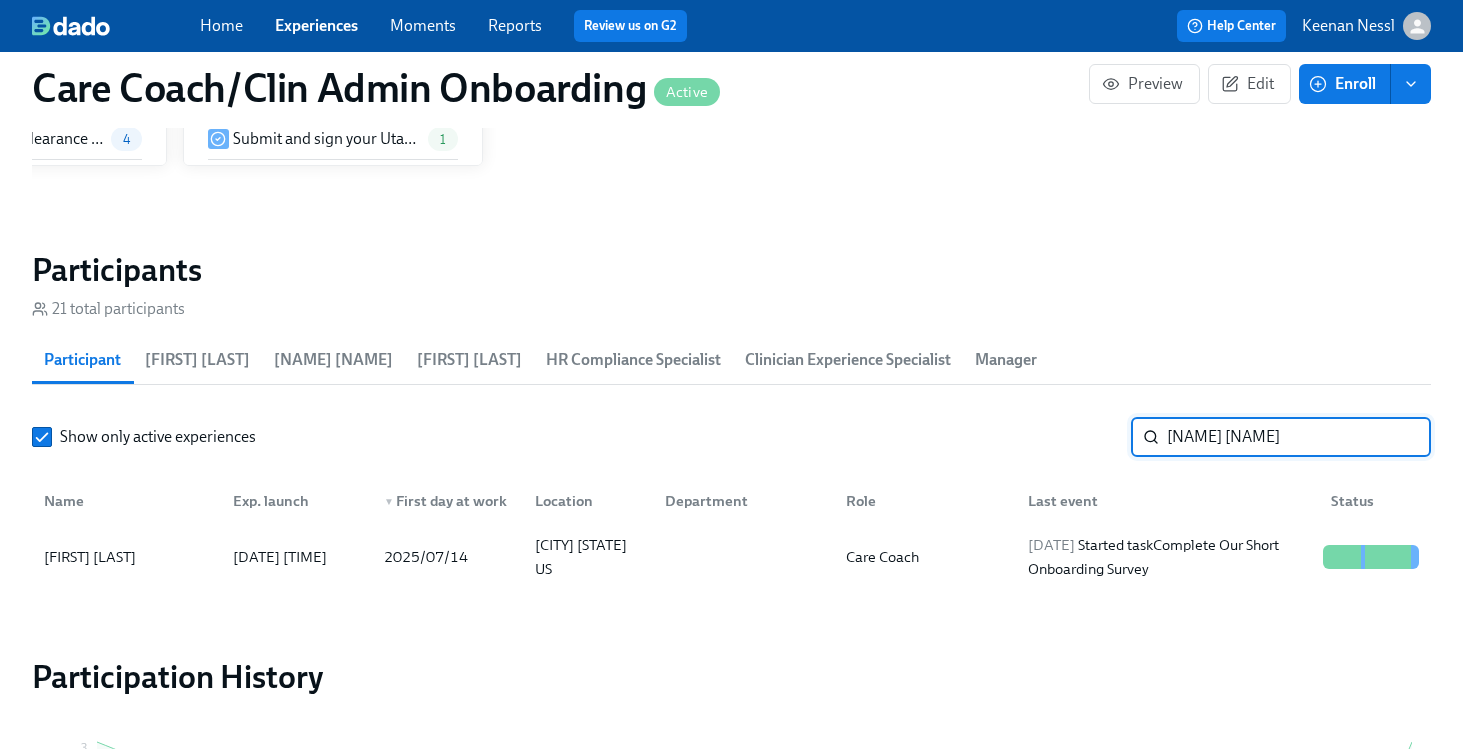 type on "[NAME] [NAME]" 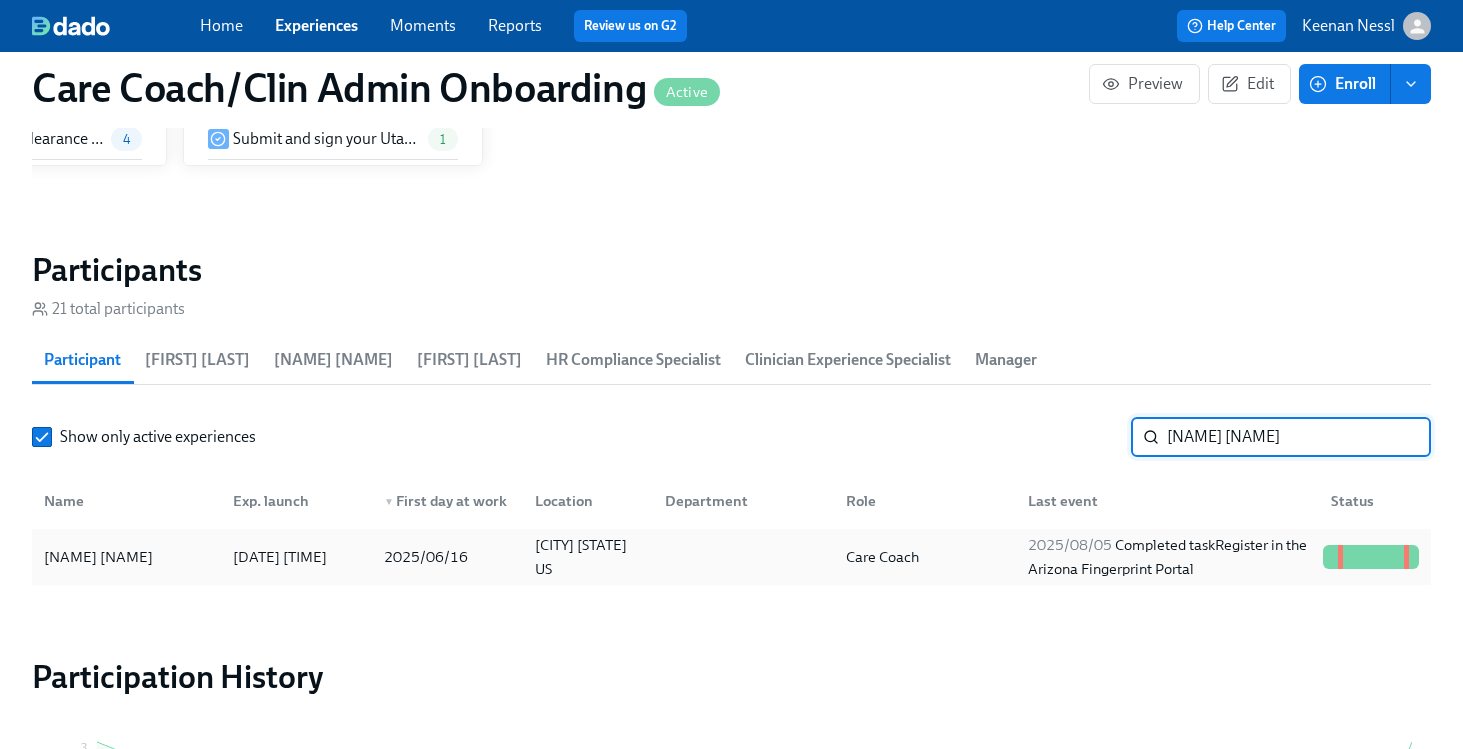 click on "[DATE] Completed task Register in the Arizona Fingerprint Portal" at bounding box center (1167, 557) 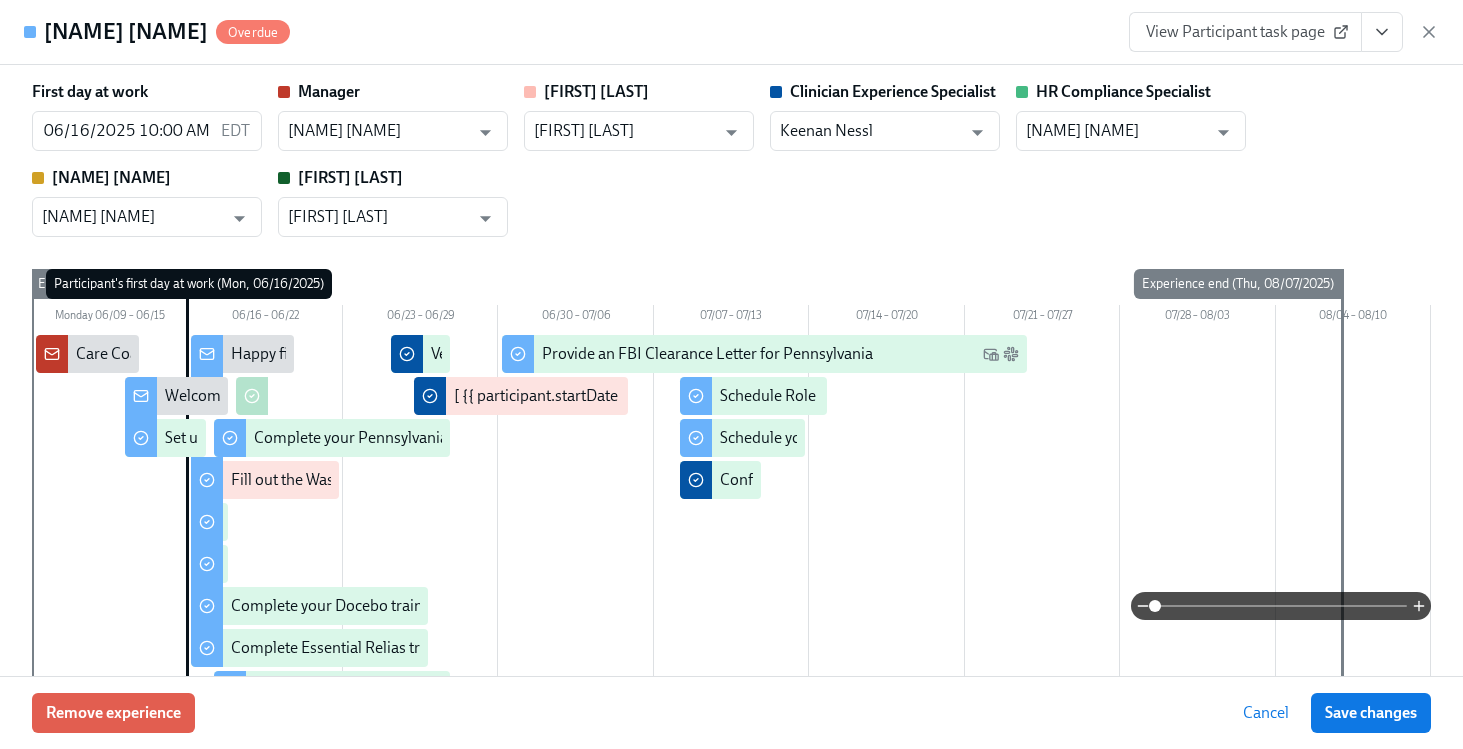 click on "View Participant task page" at bounding box center [1245, 32] 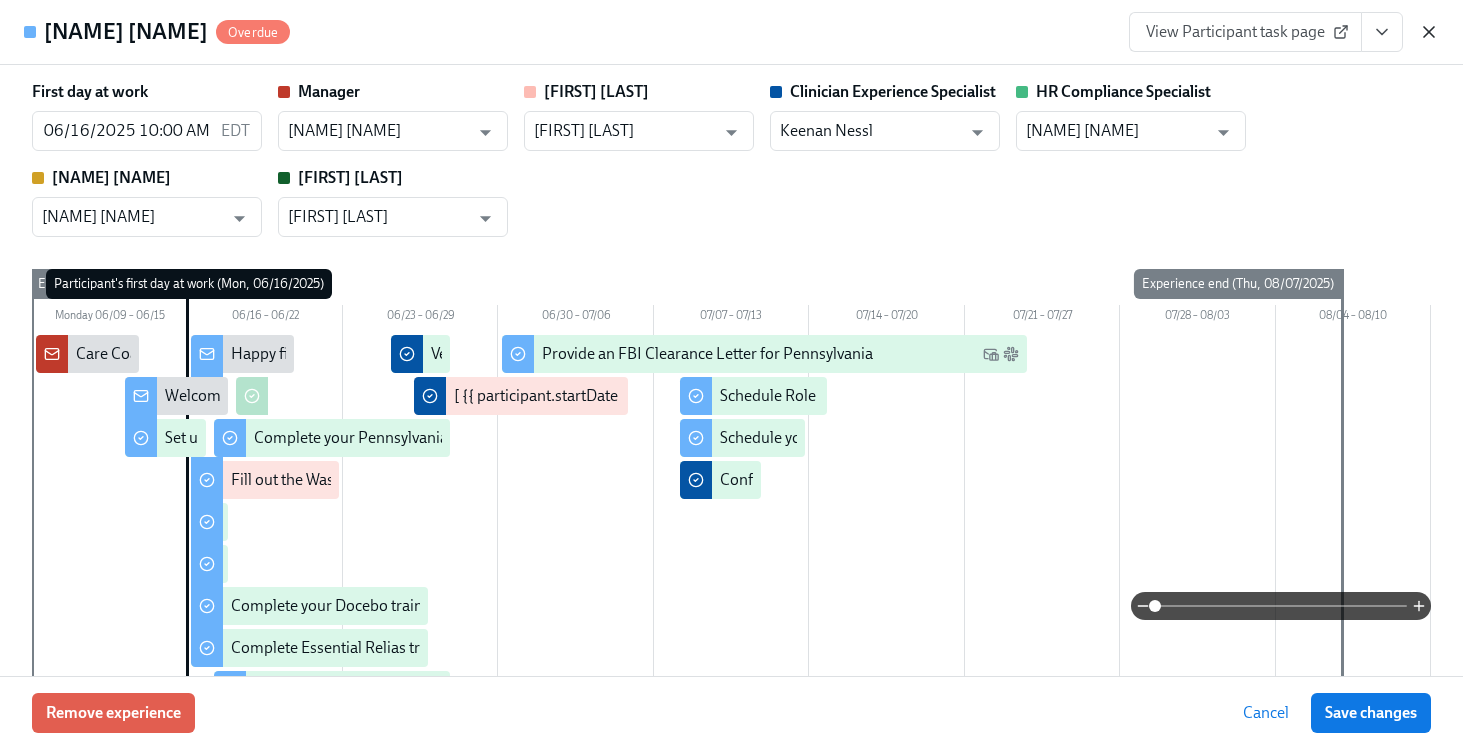 click 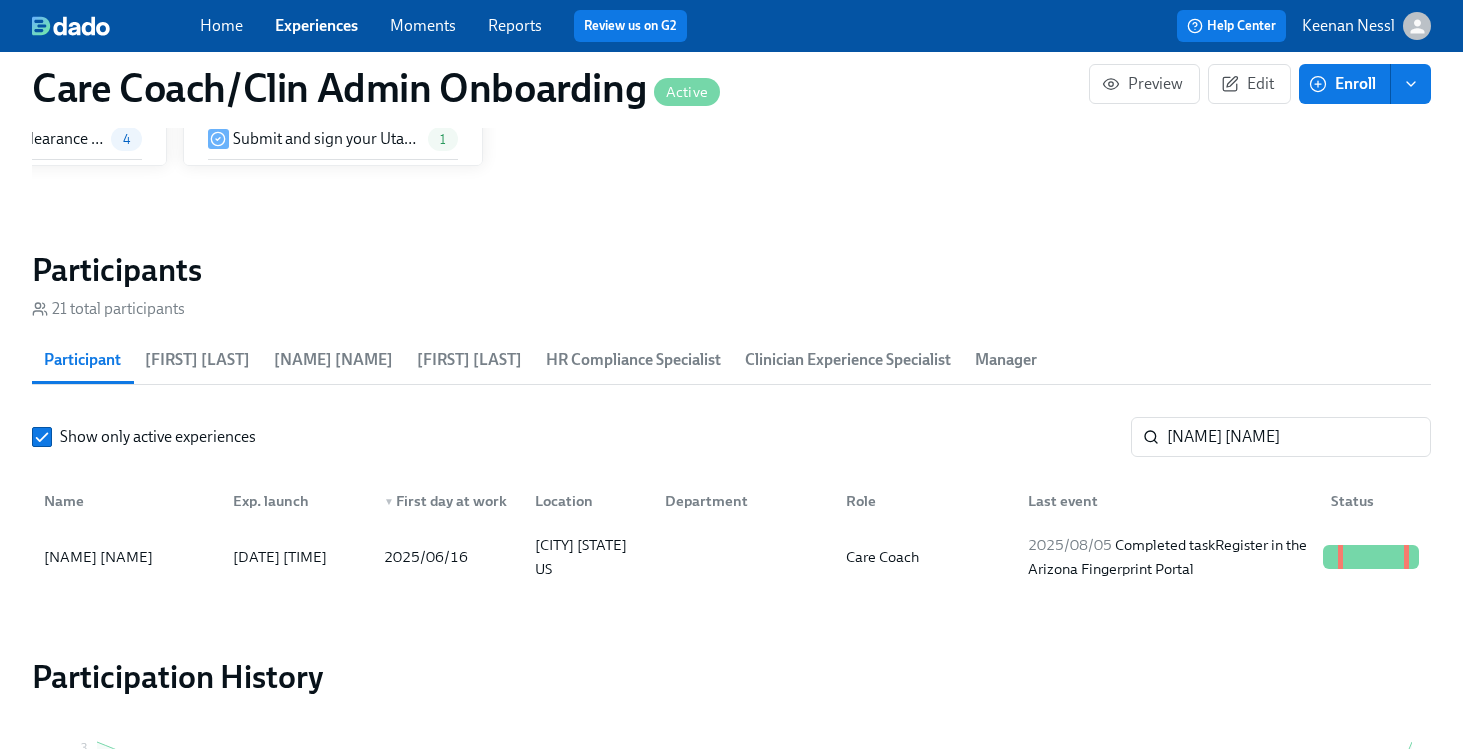 click on "Home Experiences Moments Reports Review us on G2" at bounding box center (508, 26) 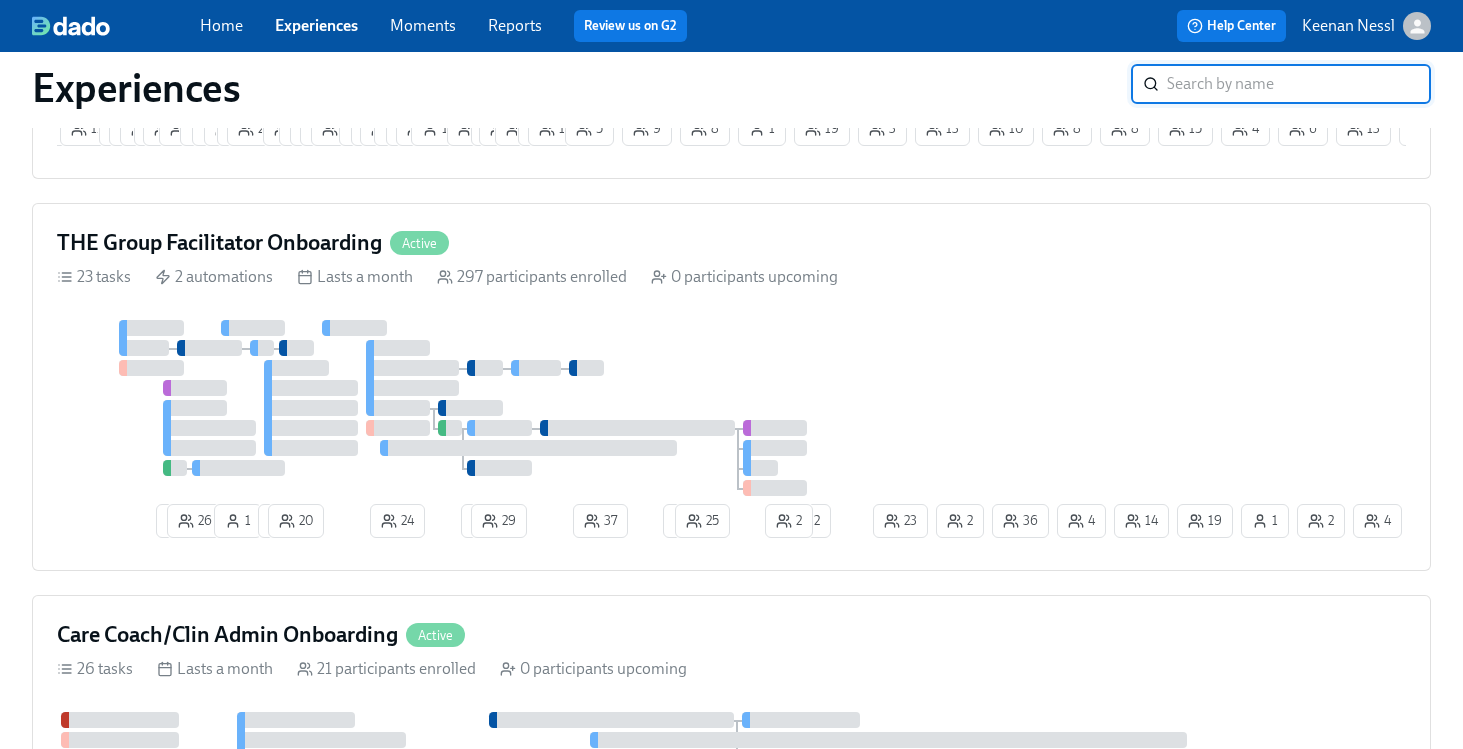 scroll, scrollTop: 842, scrollLeft: 0, axis: vertical 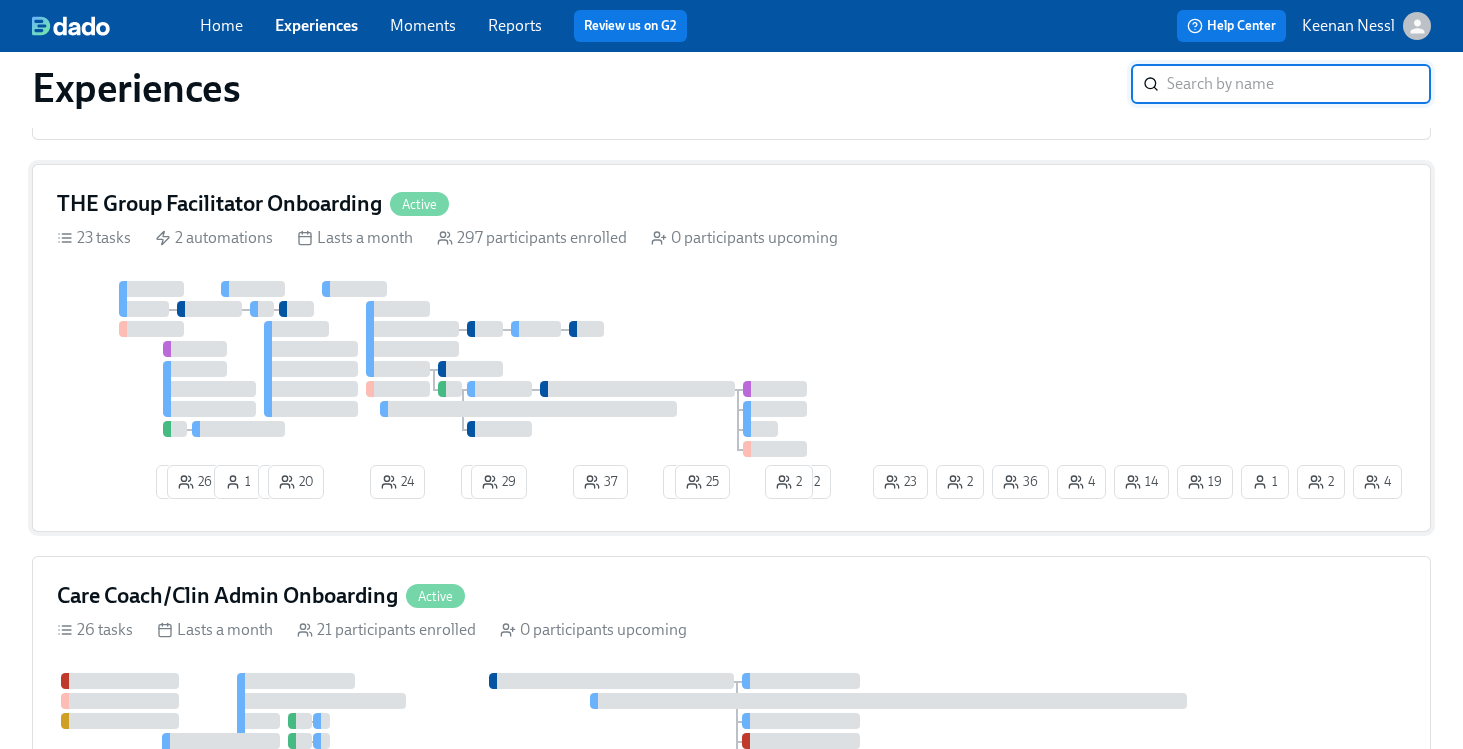 click on "1 26 1 1 20 24 1 29 37 3 25 19 4 36 14 4 2 2 23 1 22 2" at bounding box center [731, 394] 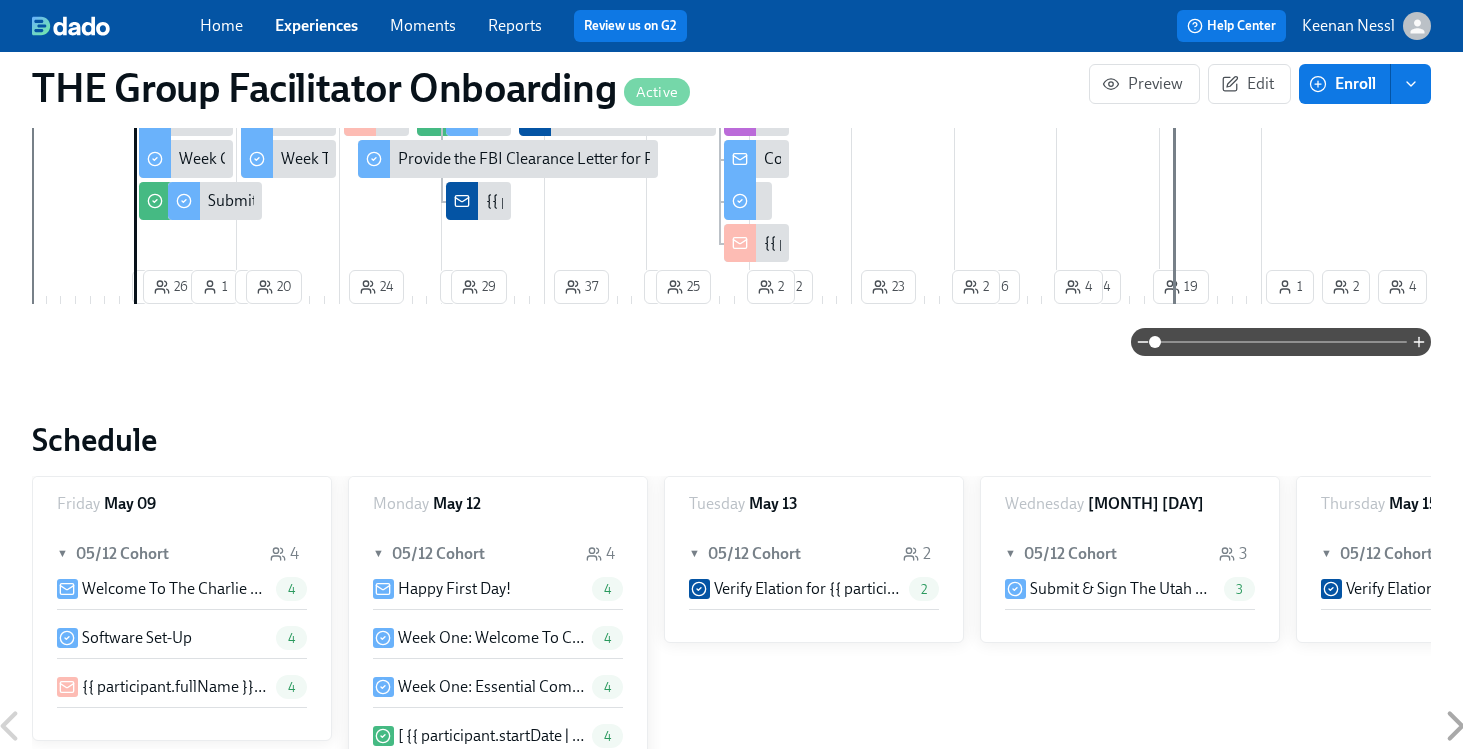 scroll, scrollTop: 0, scrollLeft: 0, axis: both 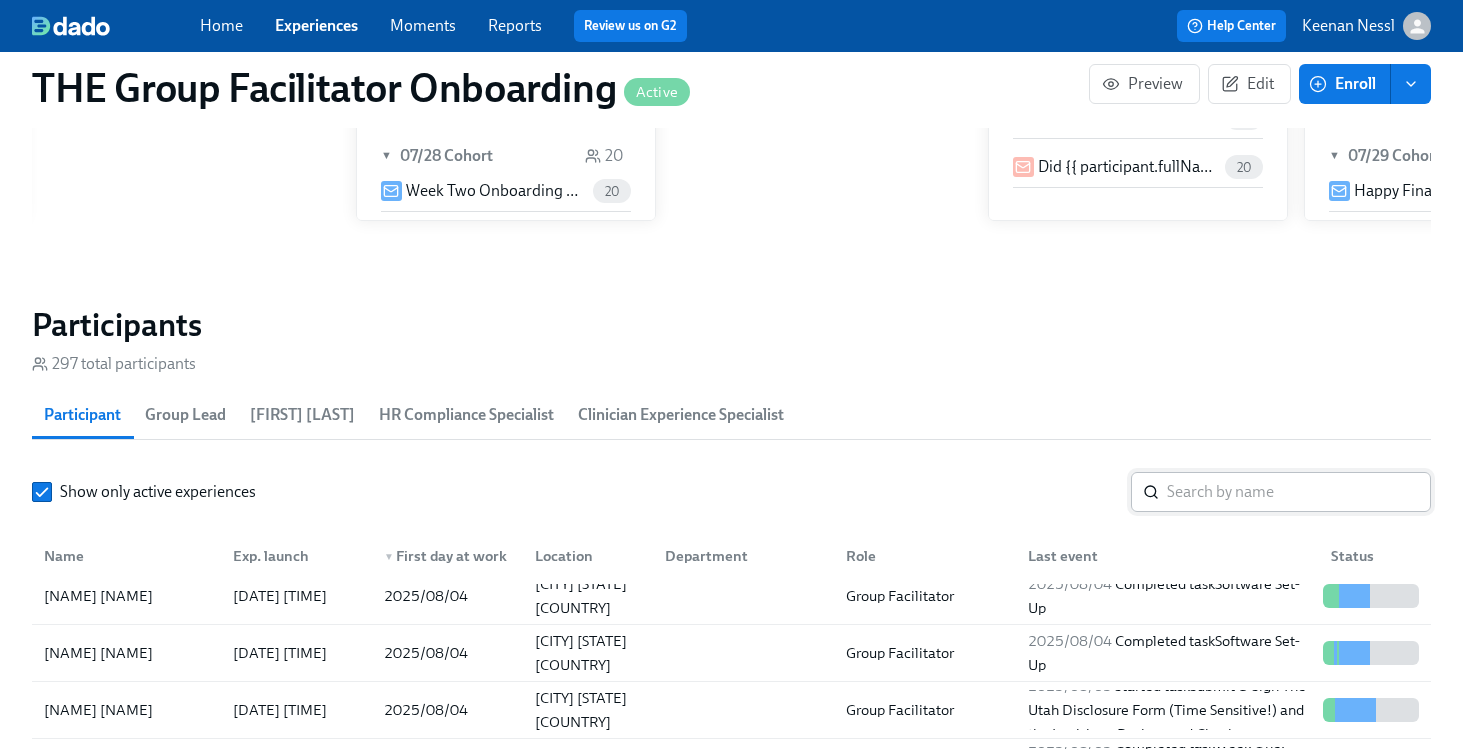 click at bounding box center (1299, 492) 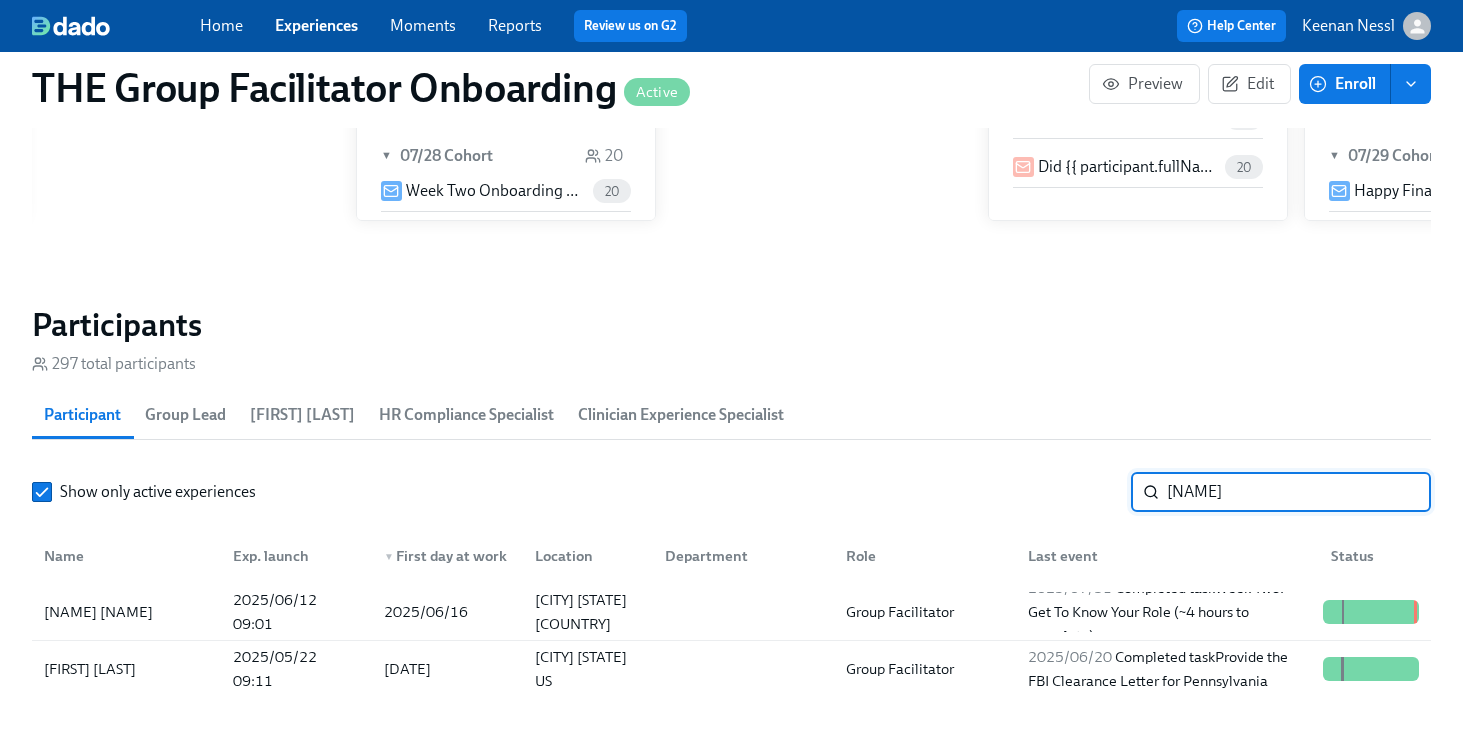 scroll, scrollTop: 0, scrollLeft: 0, axis: both 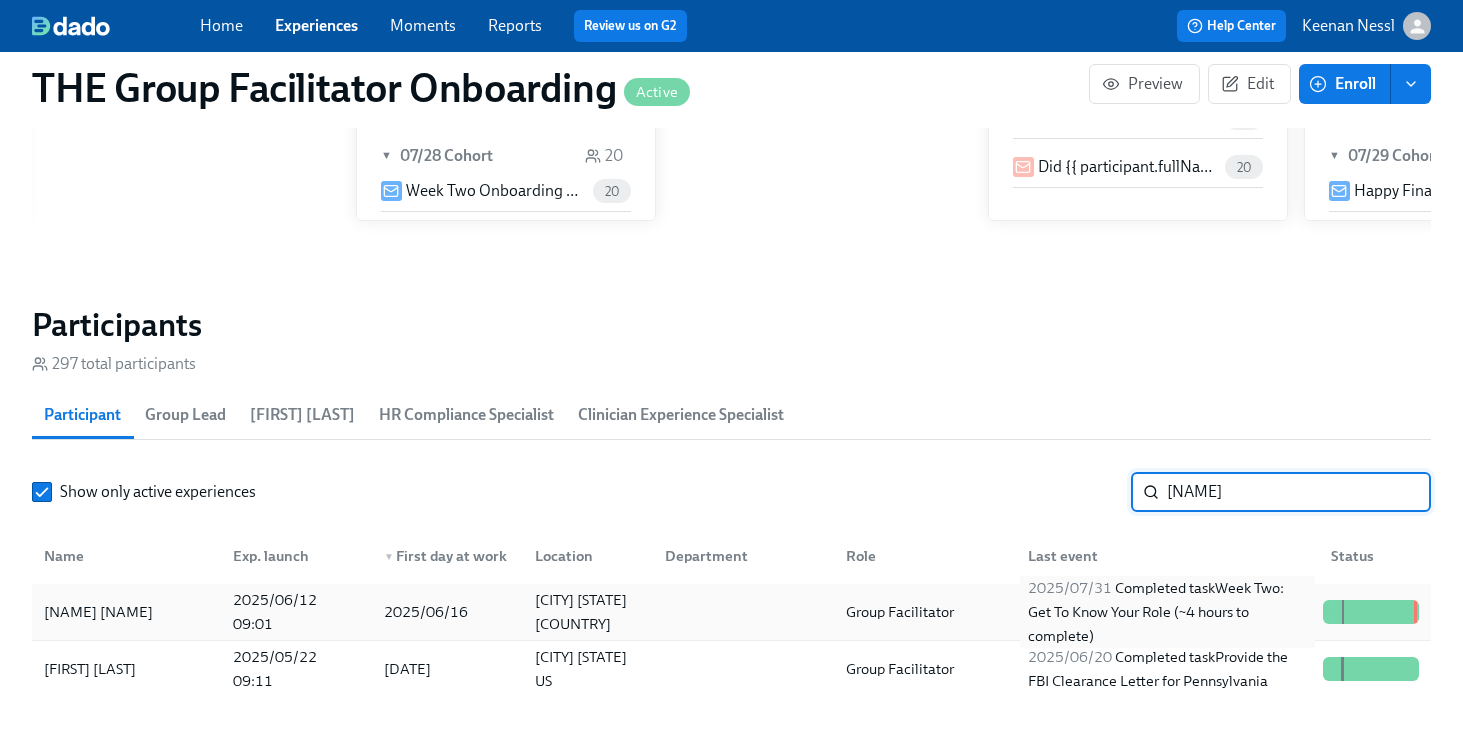 type on "[NAME]" 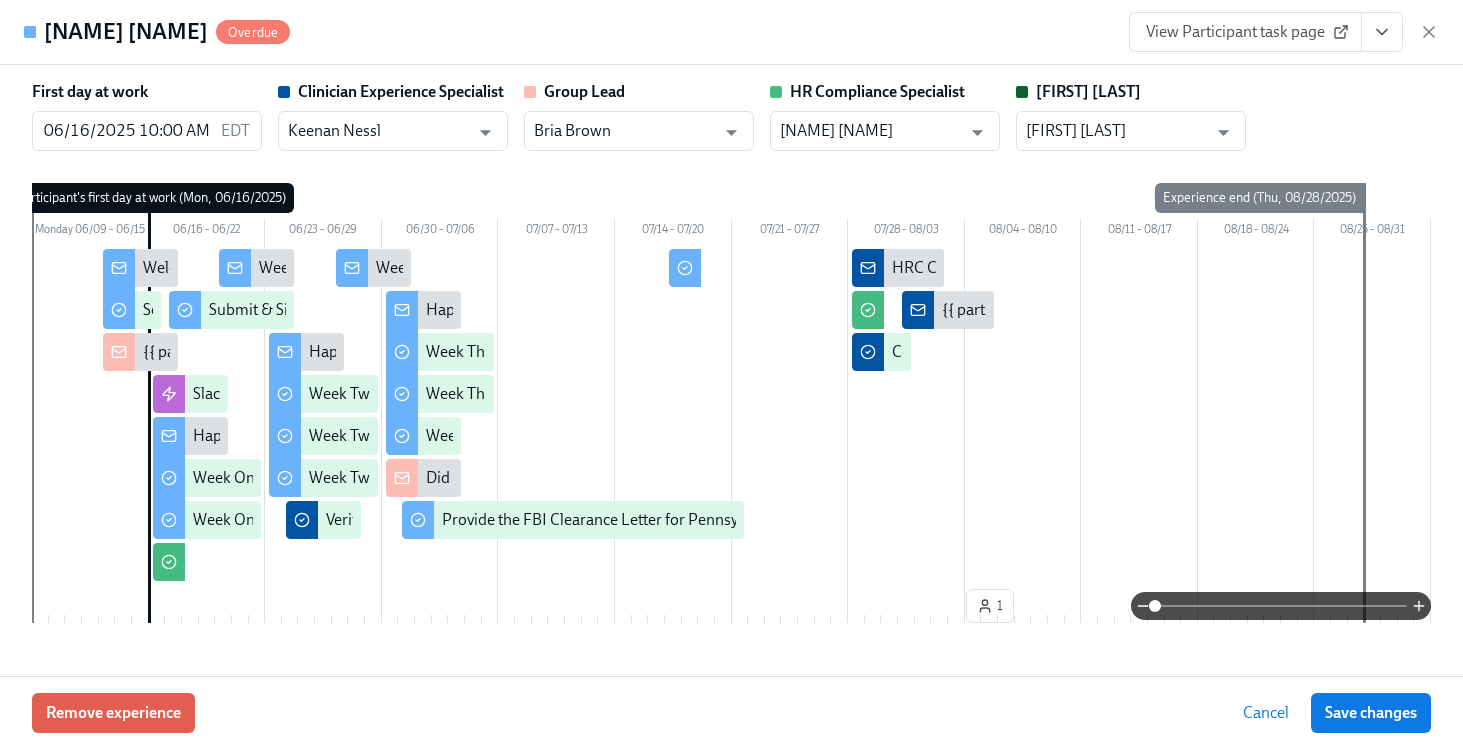 click 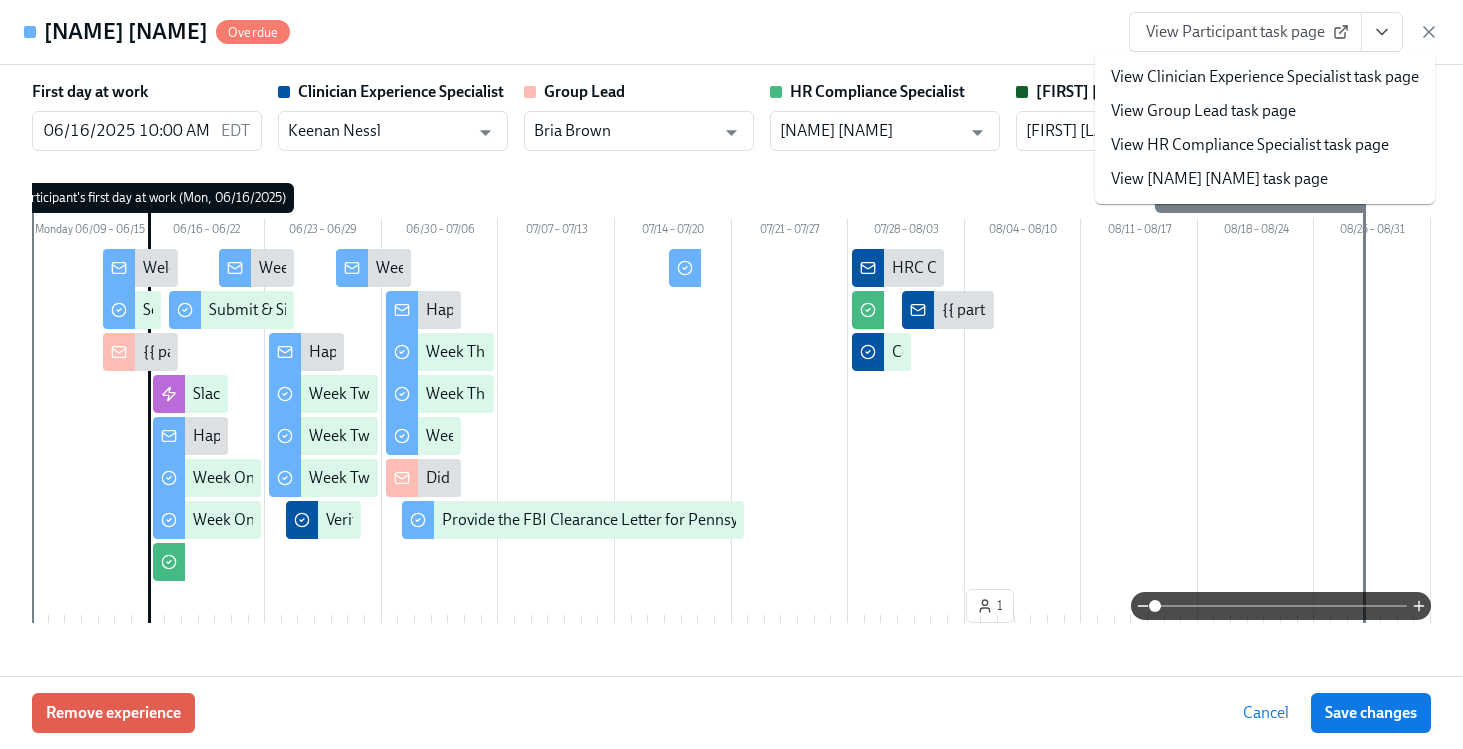 click on "View Clinician Experience Specialist task page" at bounding box center (1265, 77) 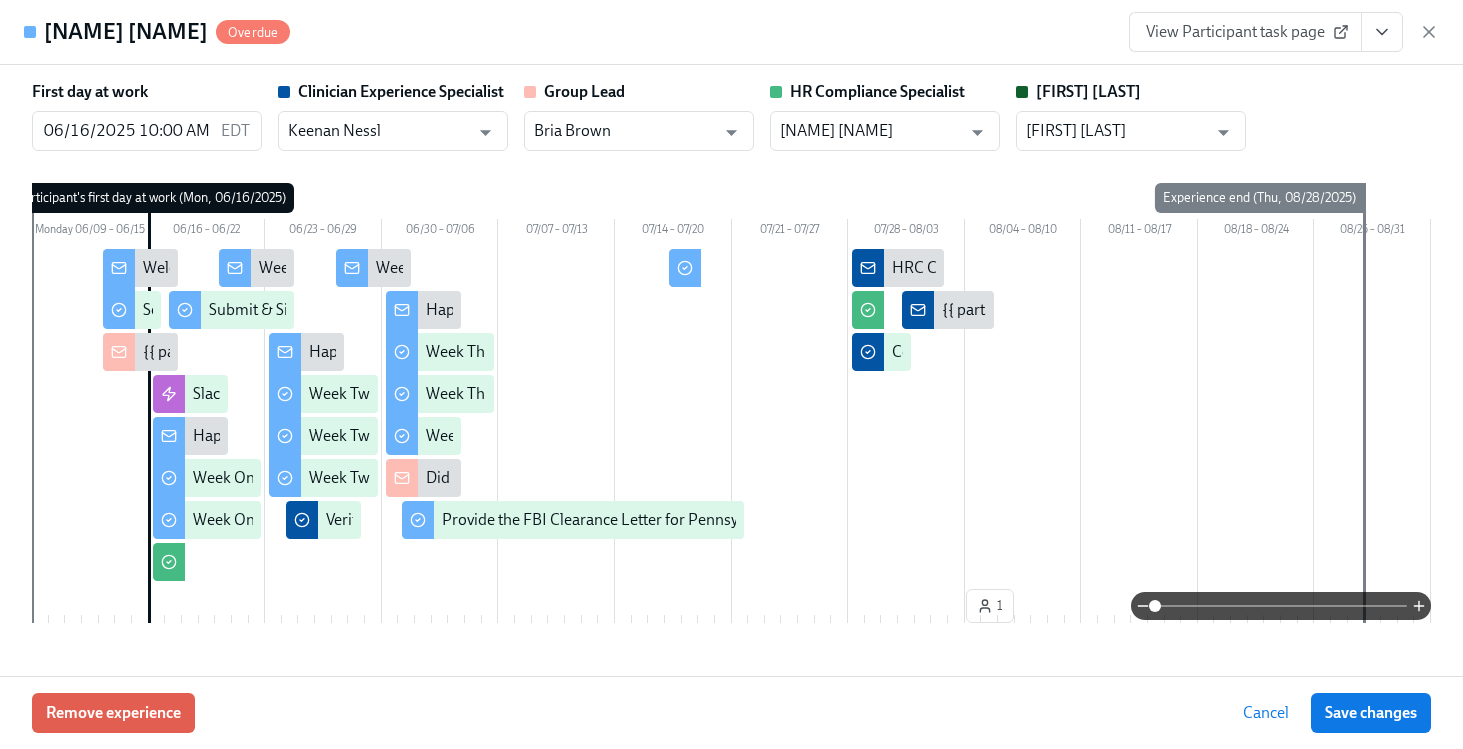click on "View Participant task page" at bounding box center (1245, 32) 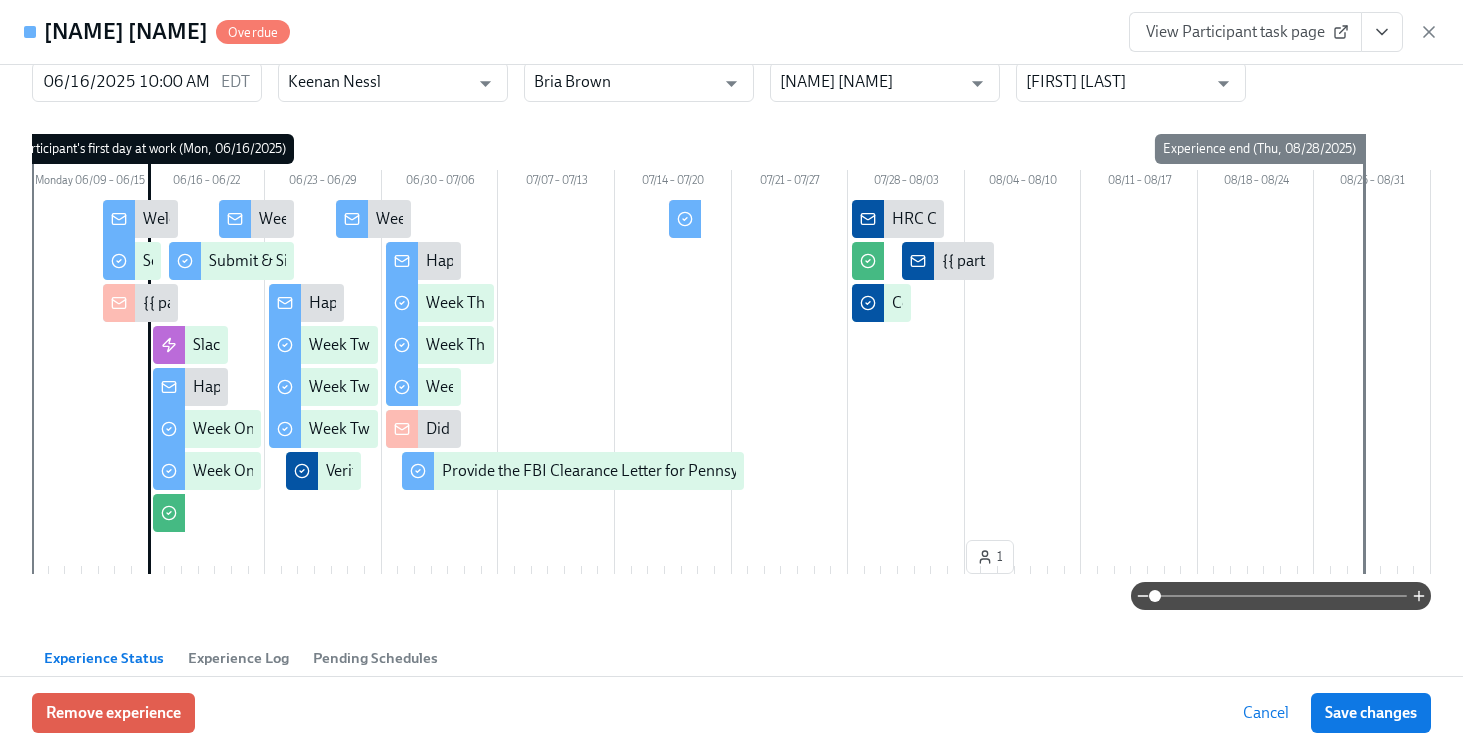 scroll, scrollTop: 40, scrollLeft: 0, axis: vertical 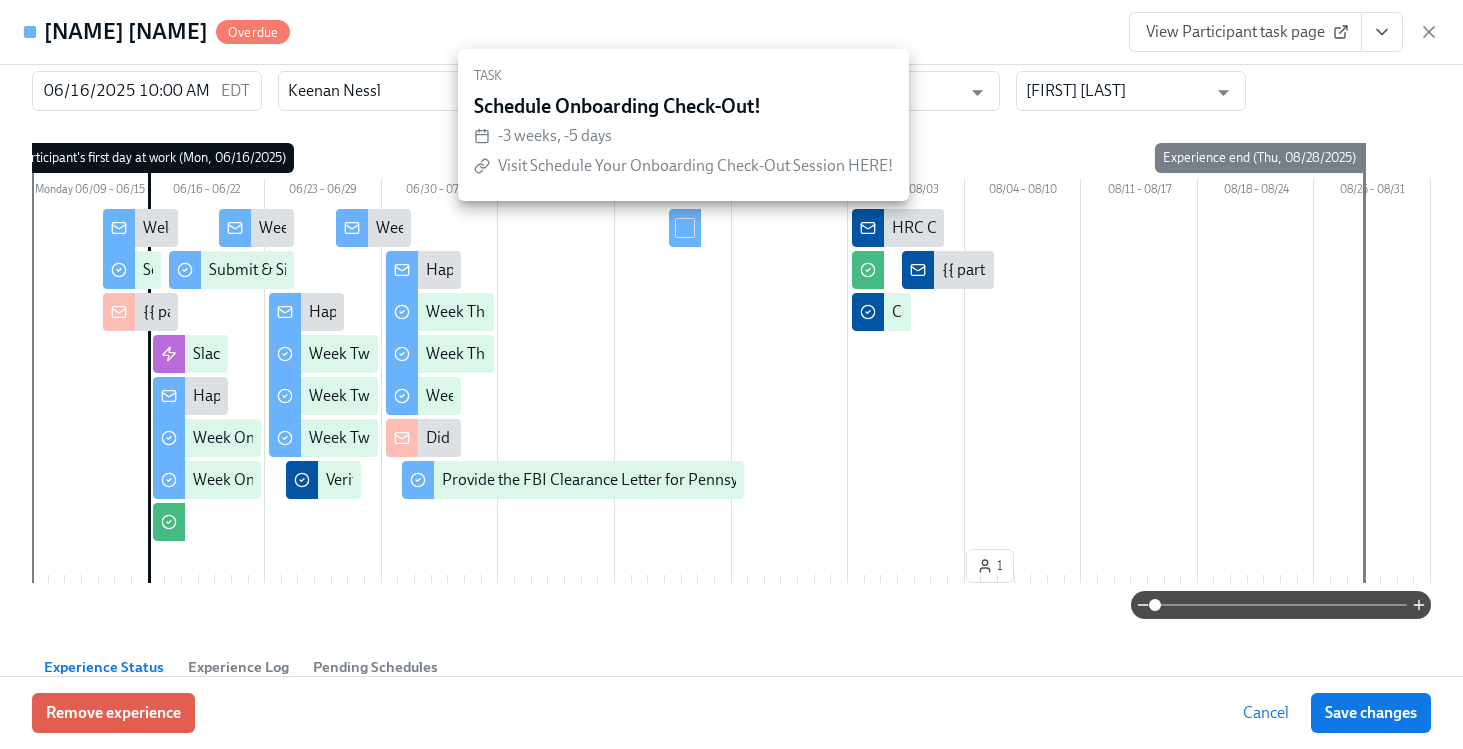click at bounding box center [685, 228] 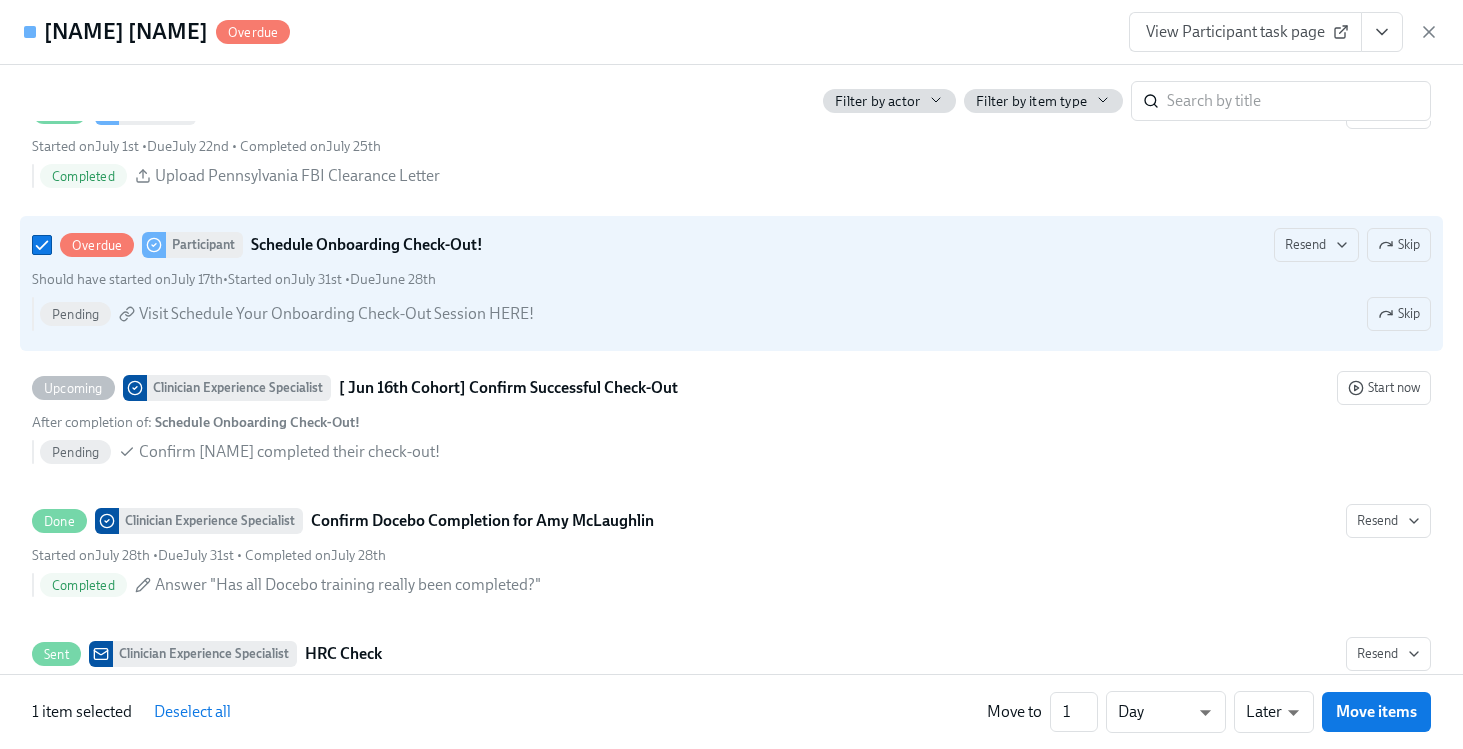 scroll, scrollTop: 4671, scrollLeft: 0, axis: vertical 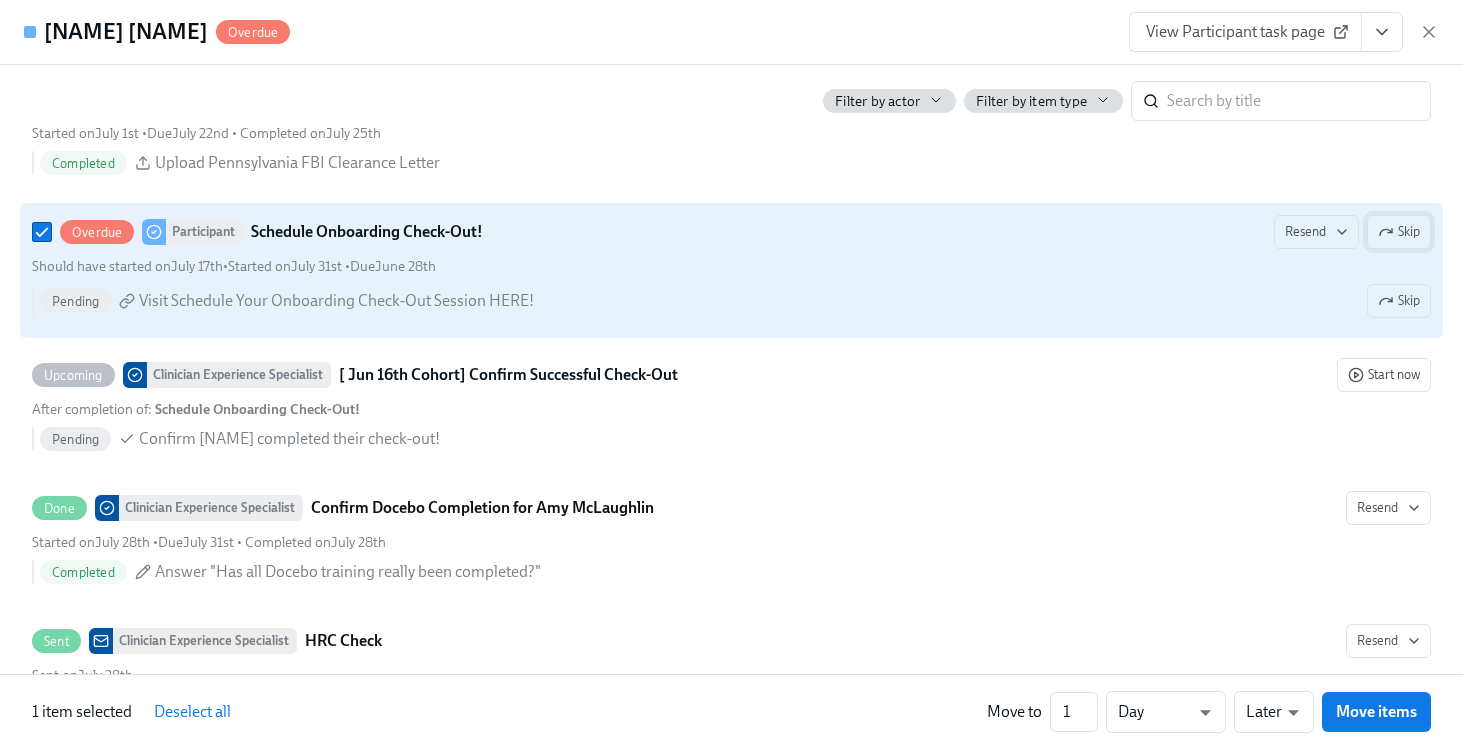 click 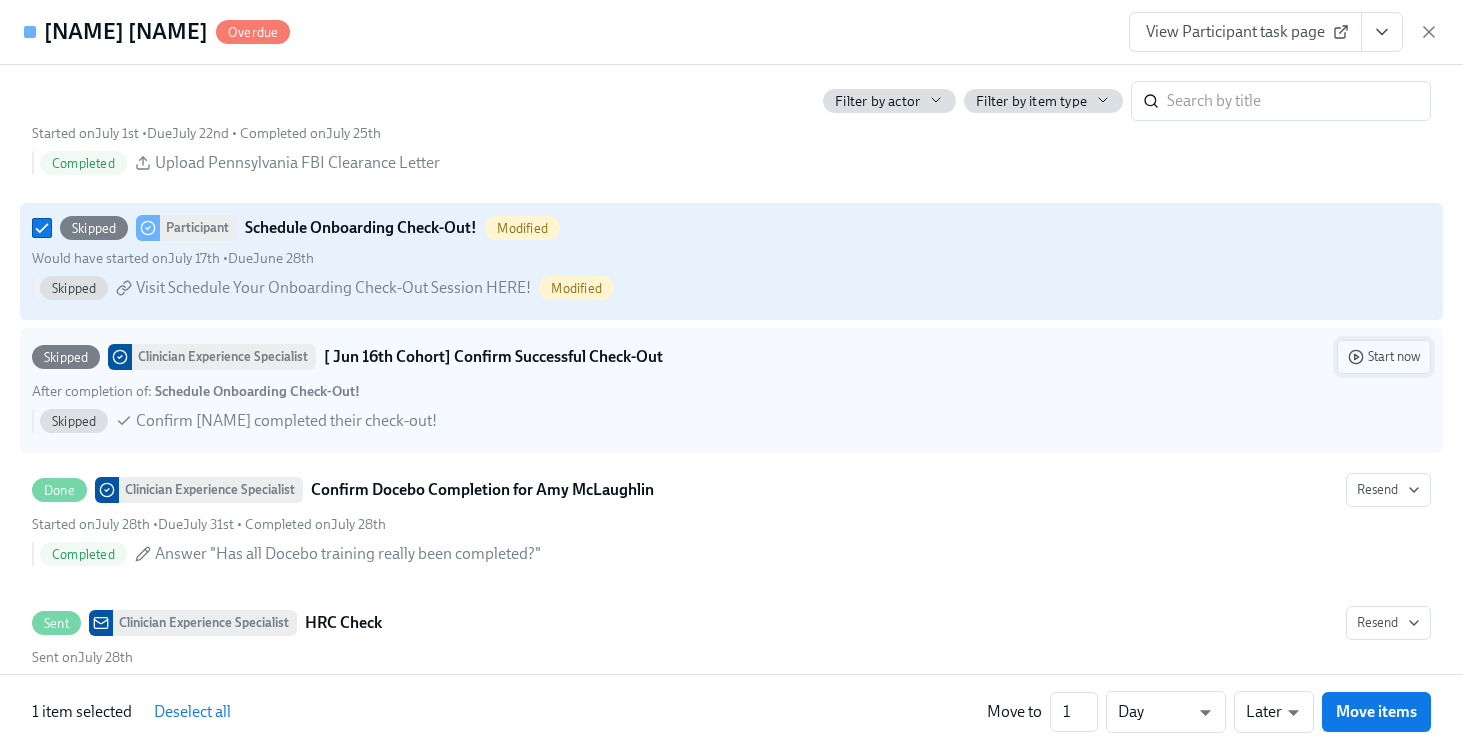 click on "Start now" at bounding box center [1384, 357] 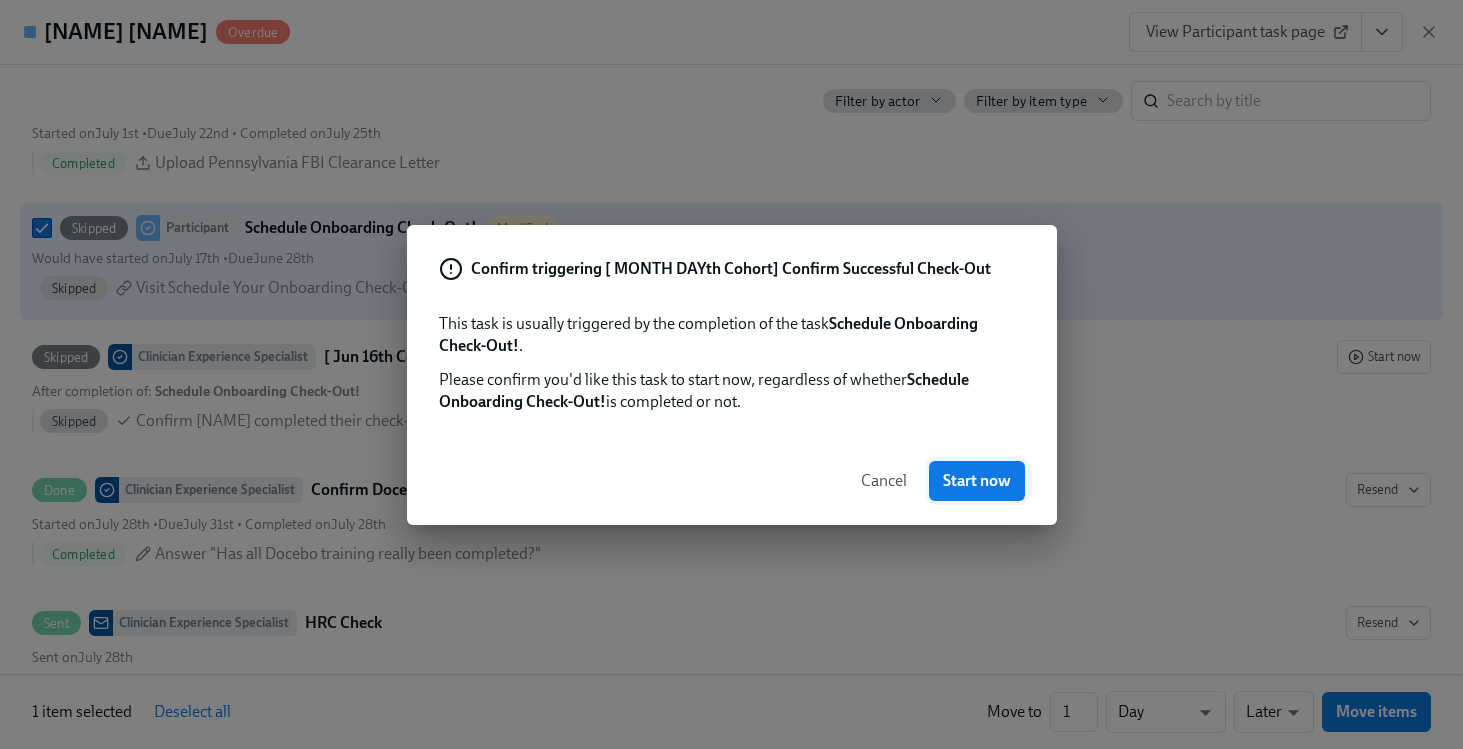 click on "Start now" at bounding box center (977, 481) 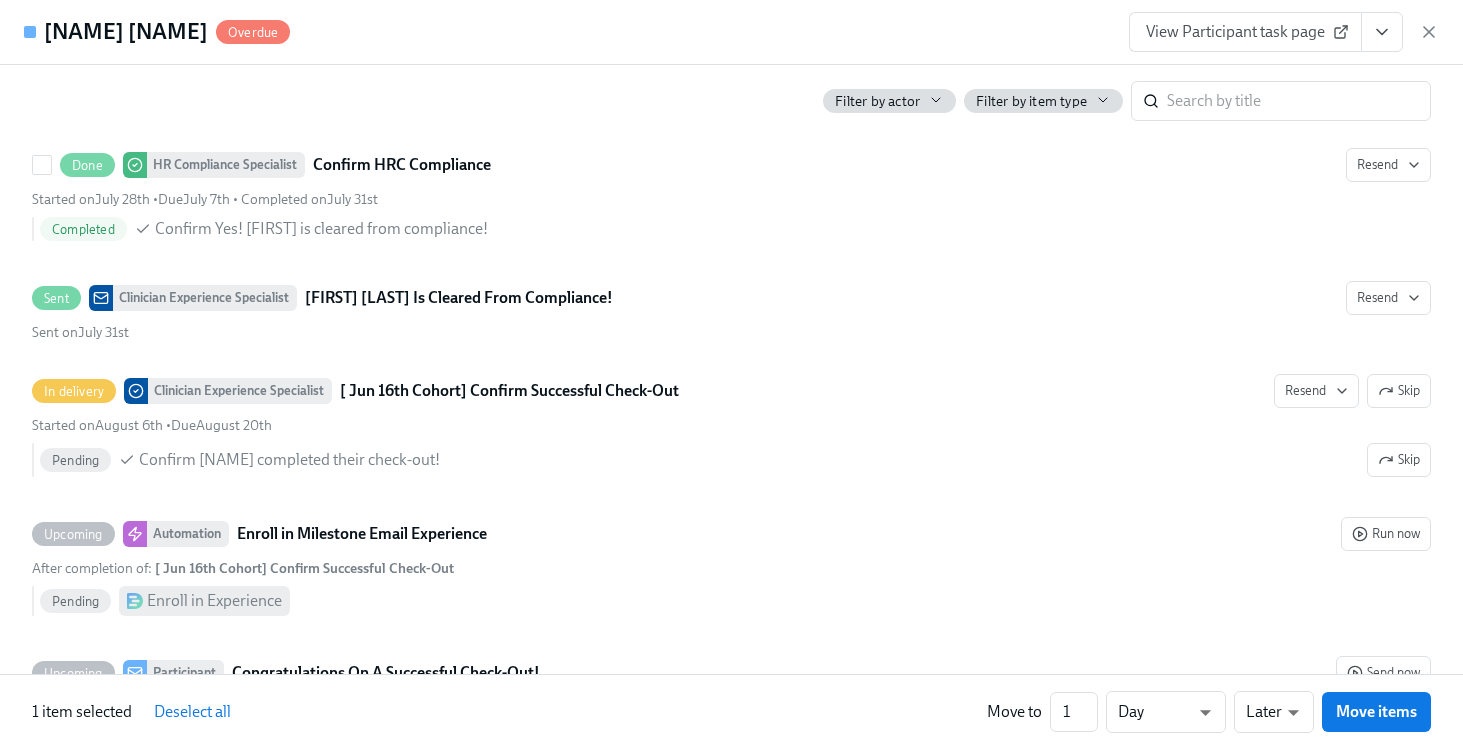 scroll, scrollTop: 4693, scrollLeft: 0, axis: vertical 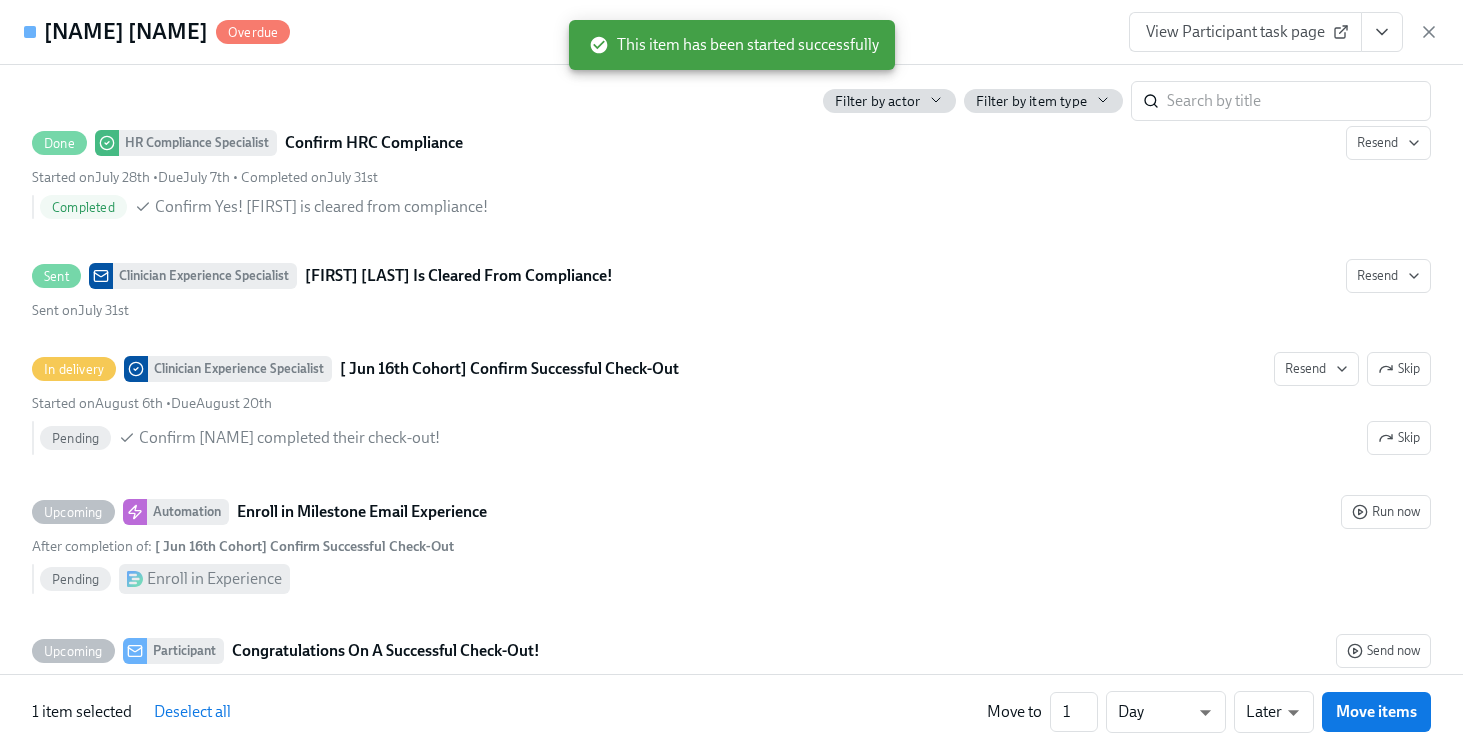 click 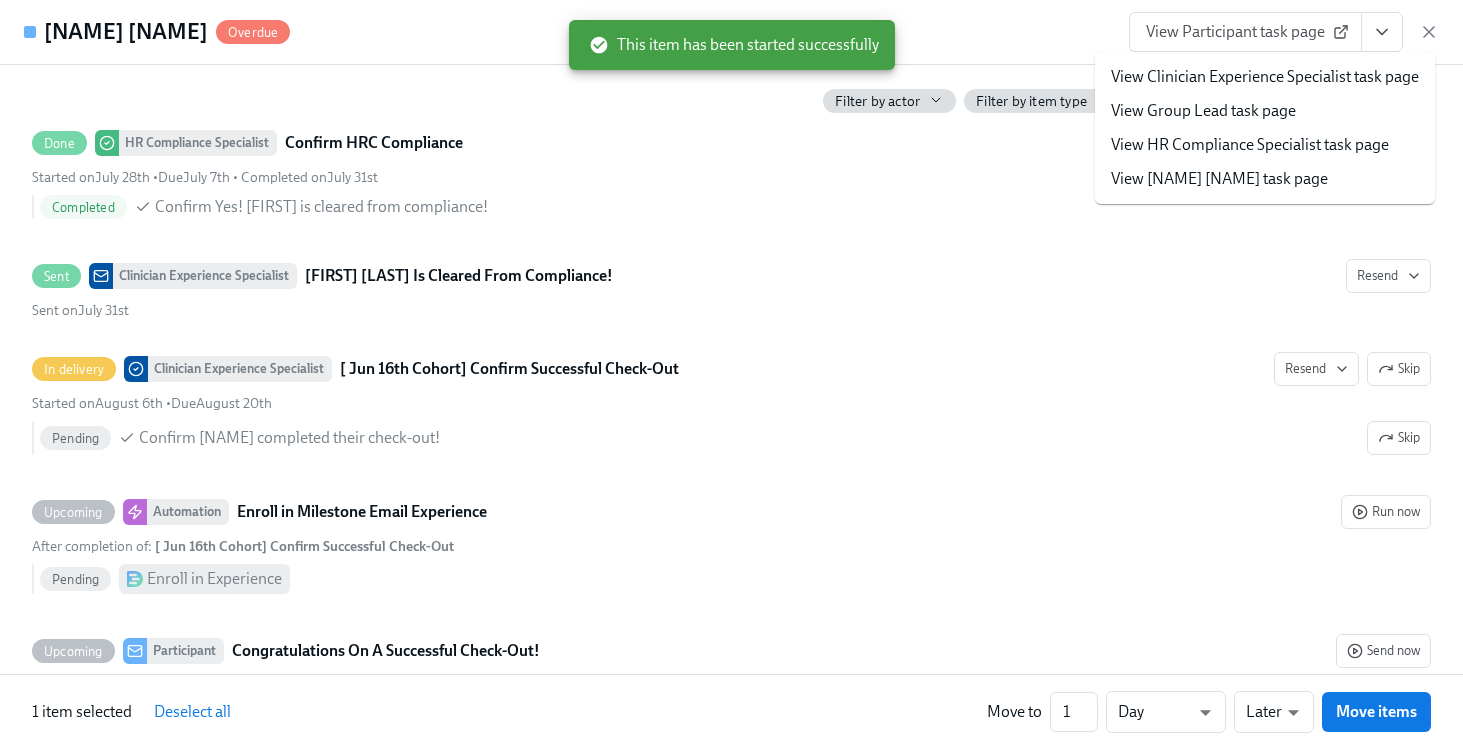 click 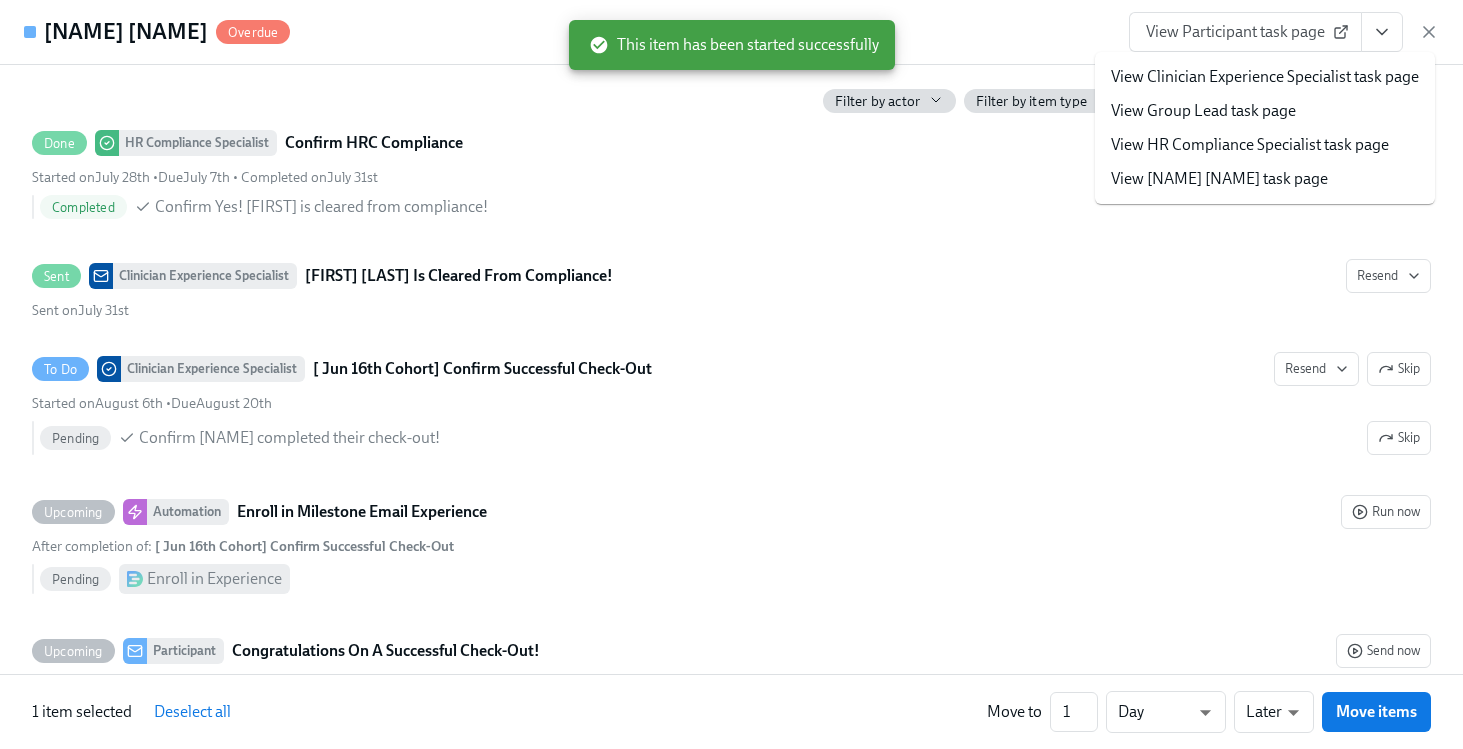 click 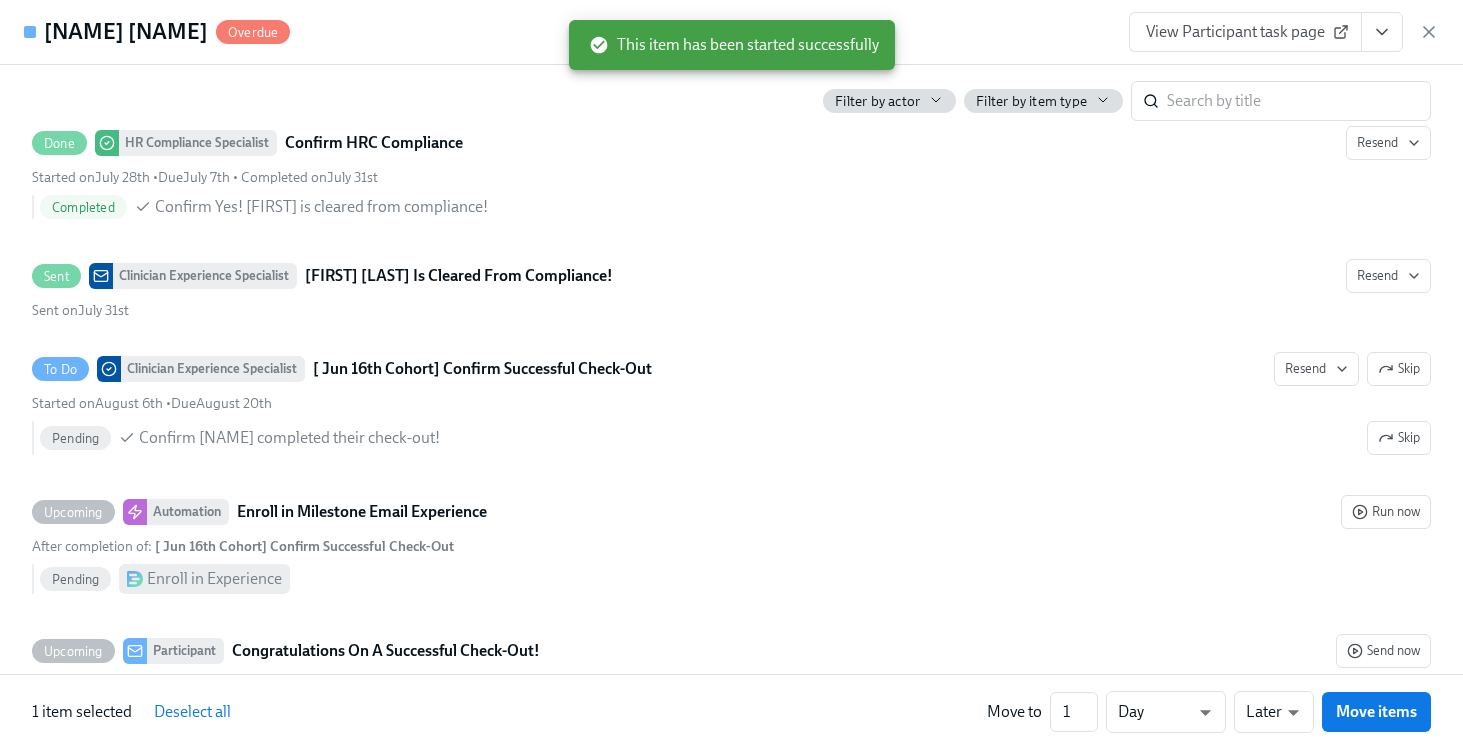 click 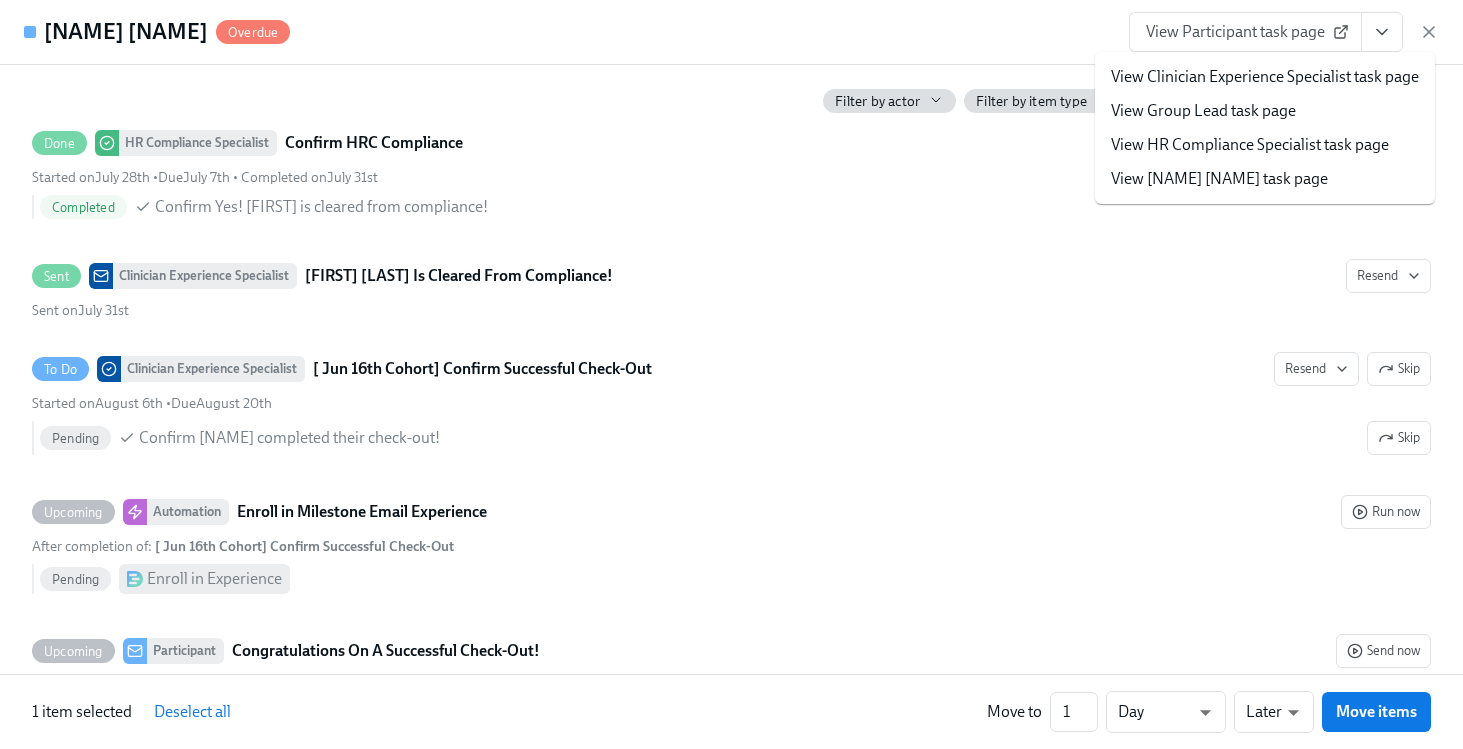 click on "View Clinician Experience Specialist task page" at bounding box center (1265, 77) 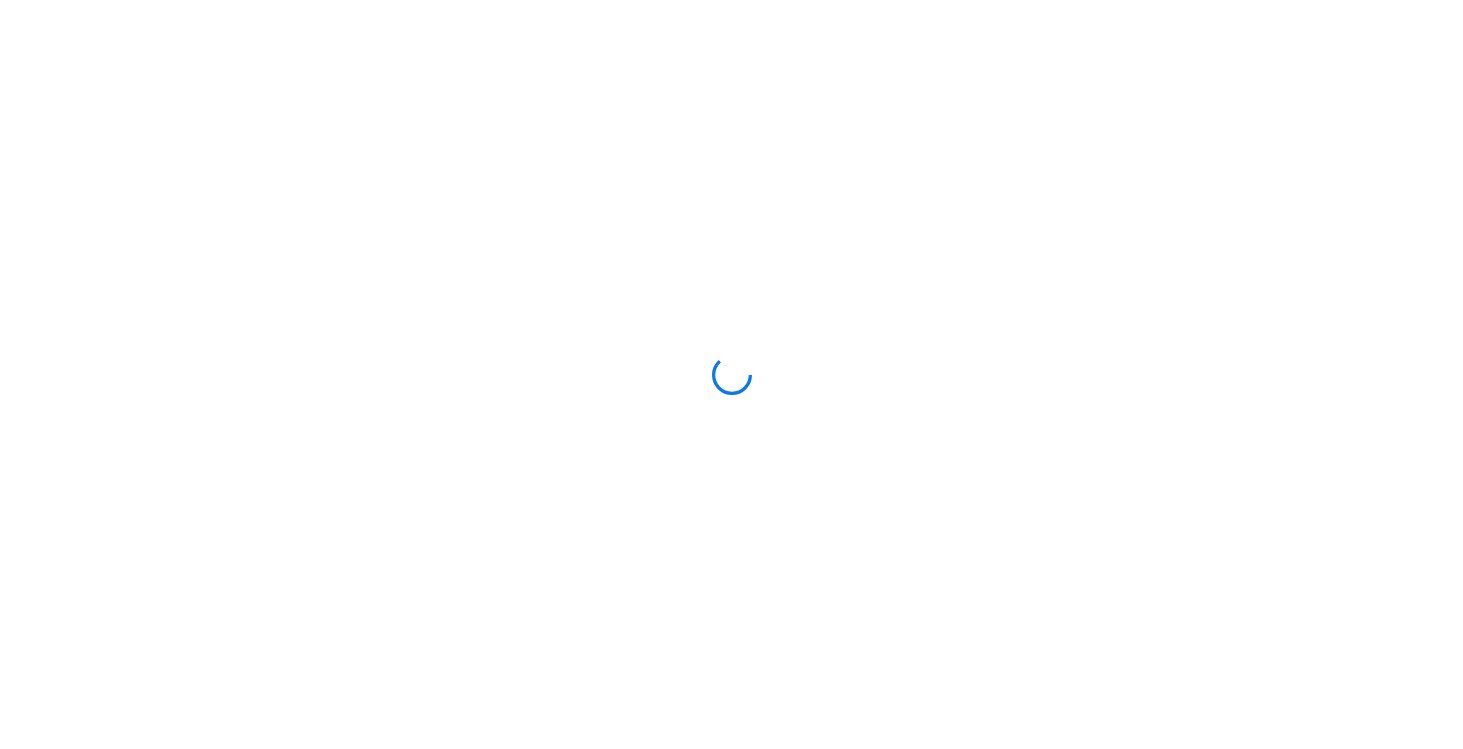 scroll, scrollTop: 0, scrollLeft: 0, axis: both 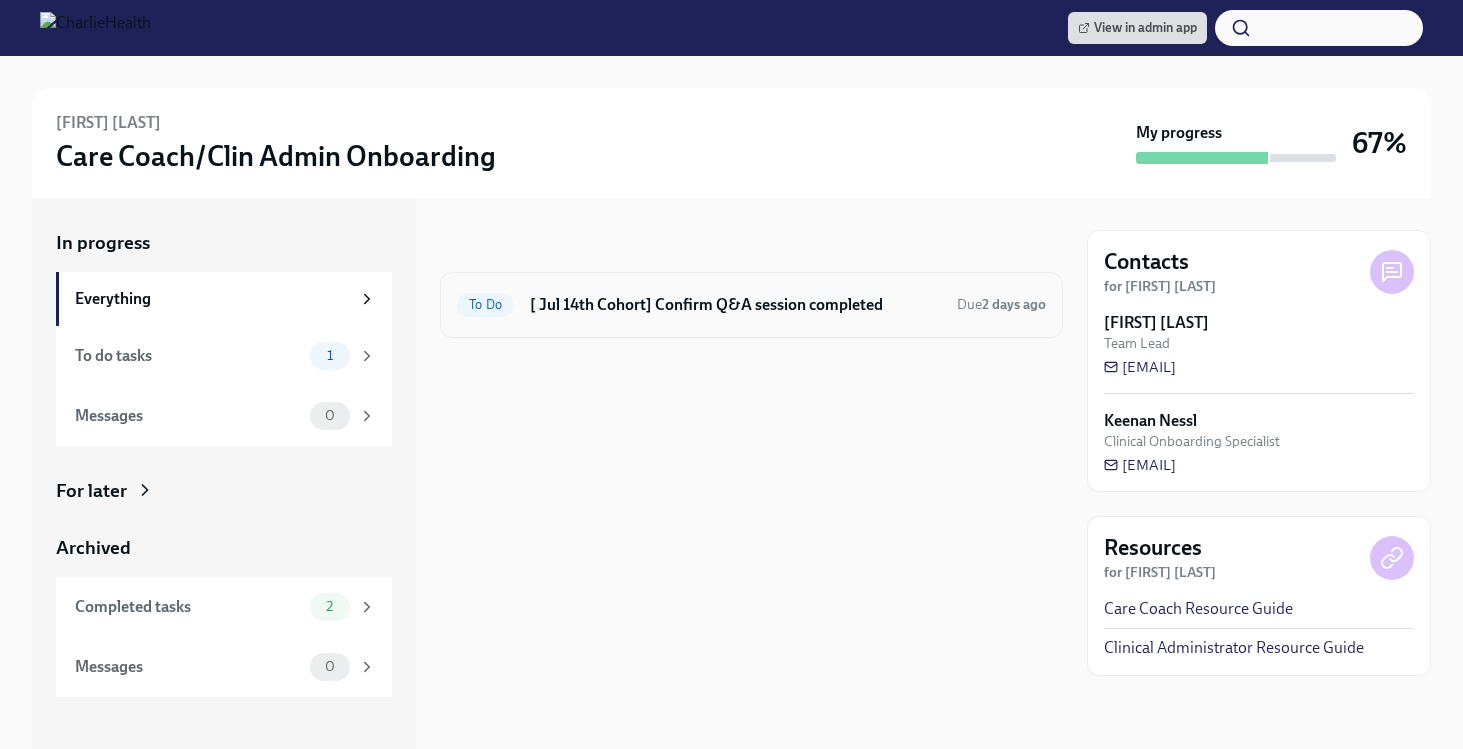 click on "[ Jul 14th Cohort] Confirm Q&A session completed" at bounding box center [735, 305] 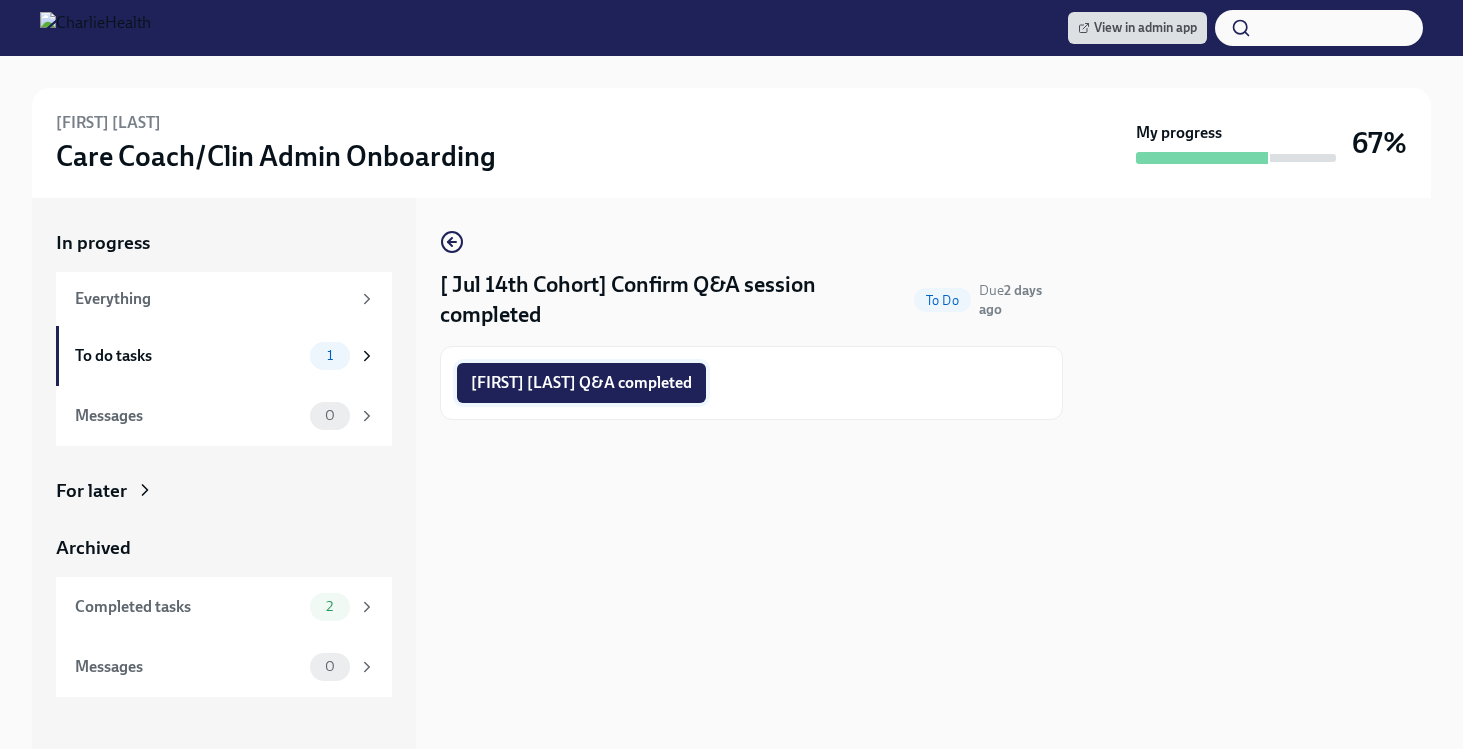 click on "[FIRST] [LAST] Q&A completed" at bounding box center (581, 383) 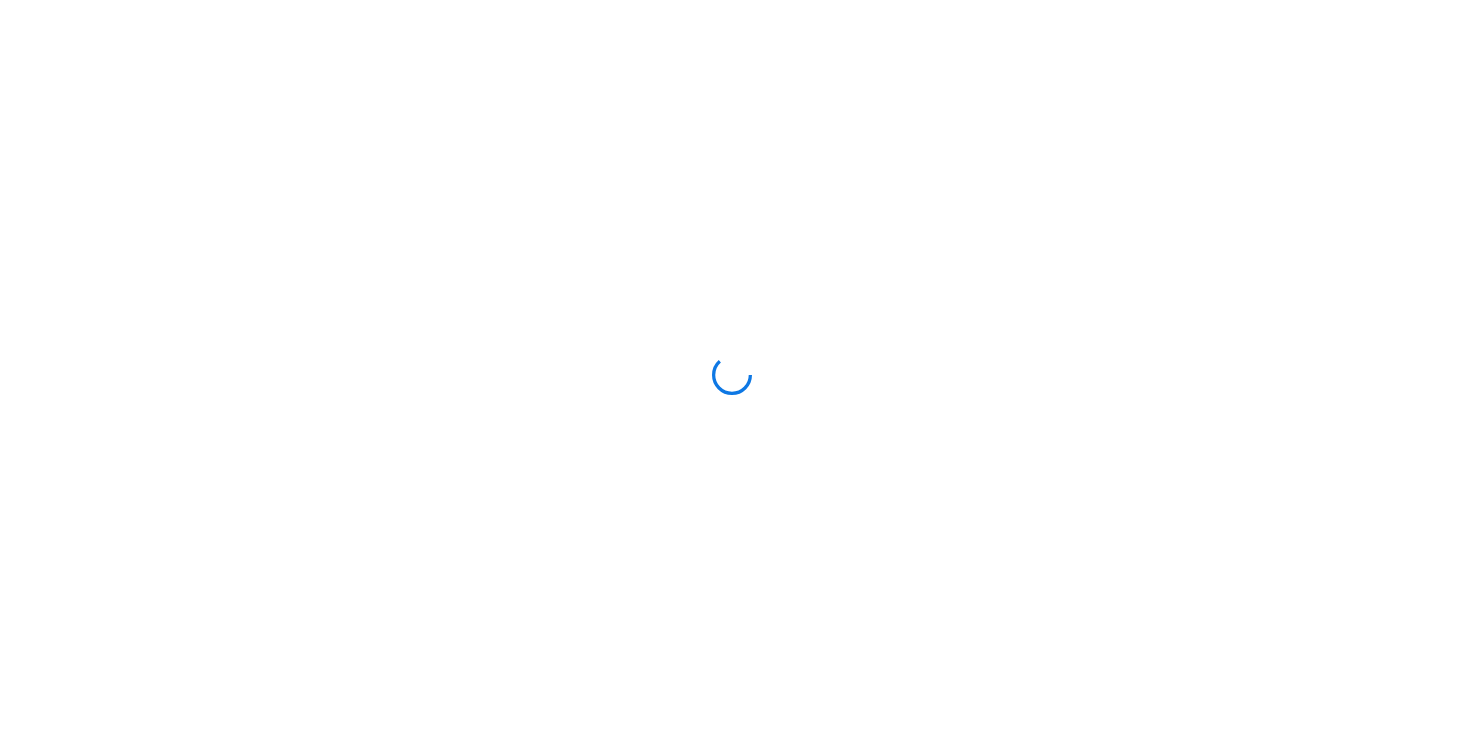 scroll, scrollTop: 0, scrollLeft: 0, axis: both 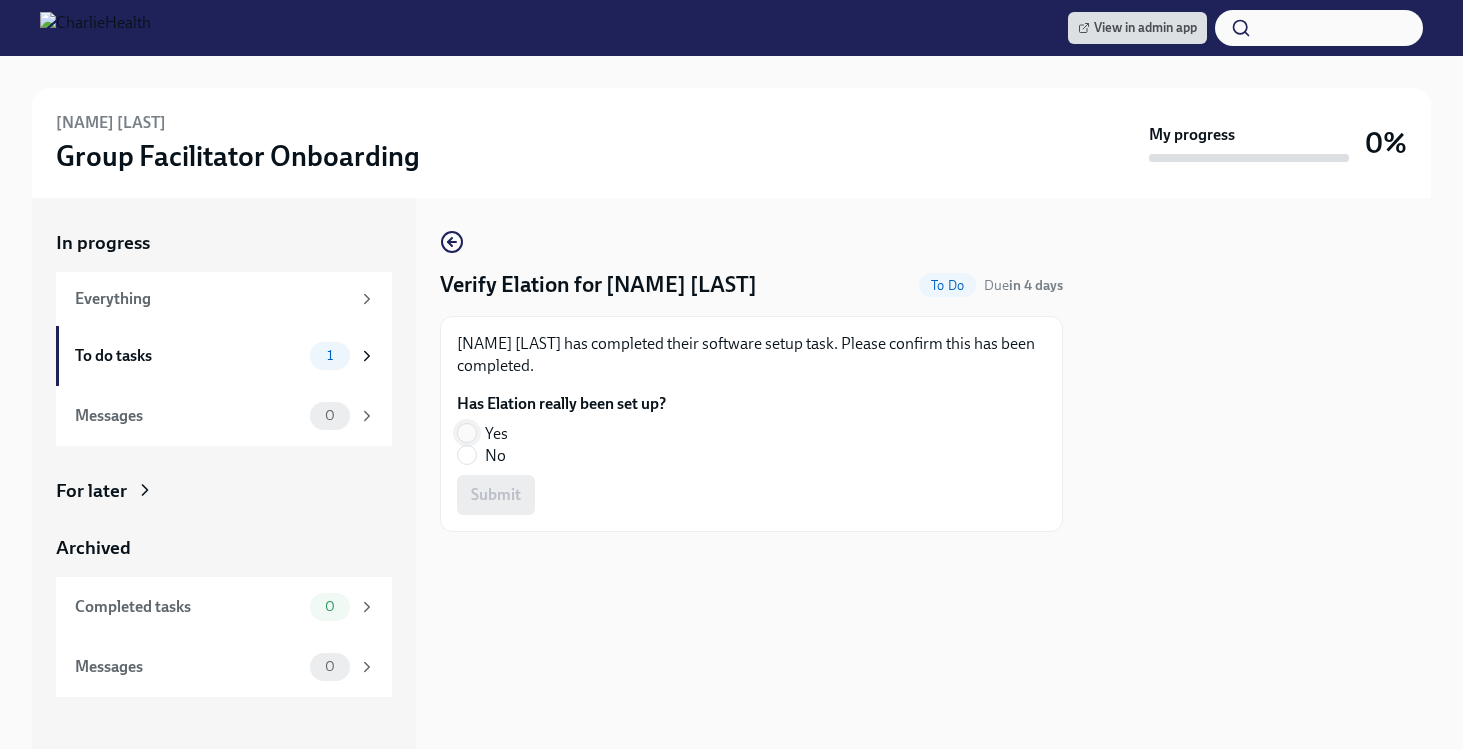 click on "Yes" at bounding box center (467, 433) 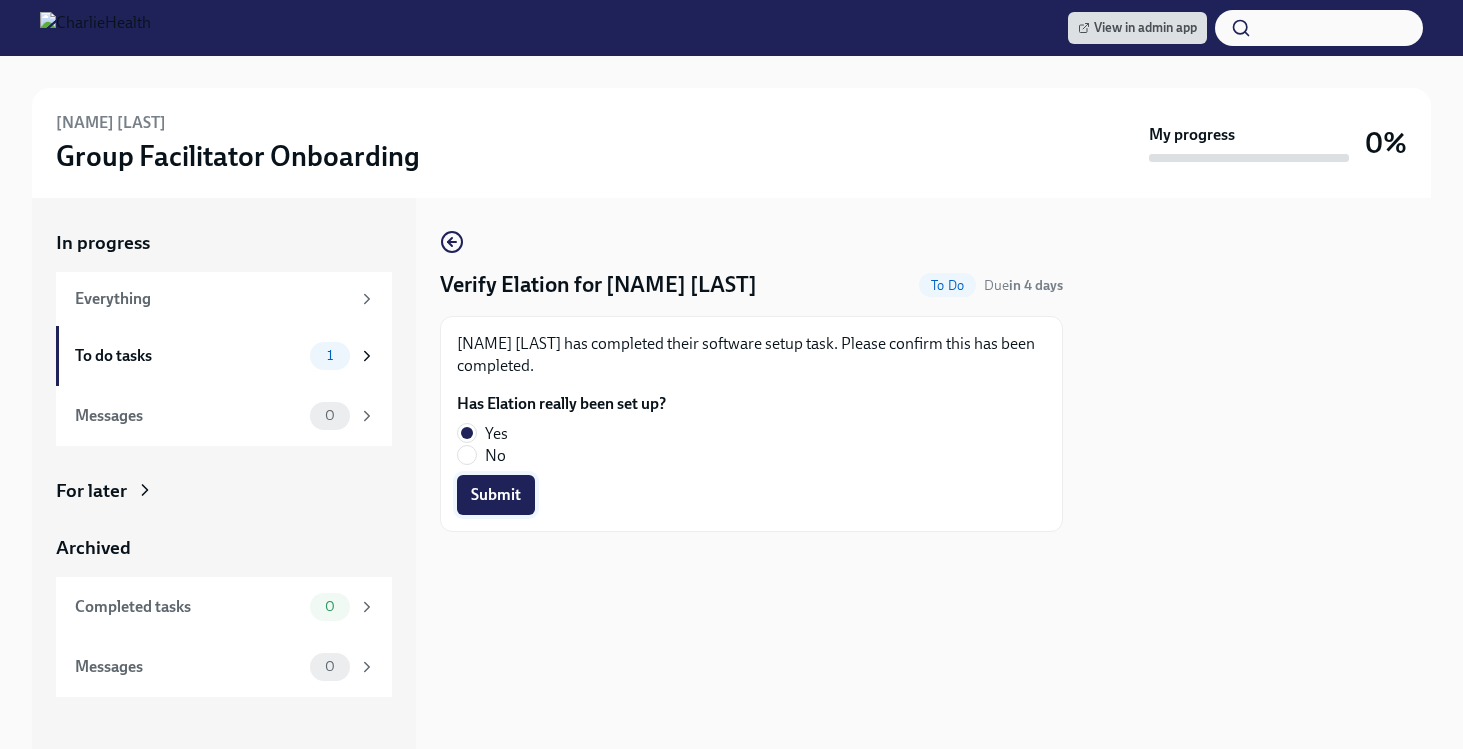 click on "Submit" at bounding box center [496, 495] 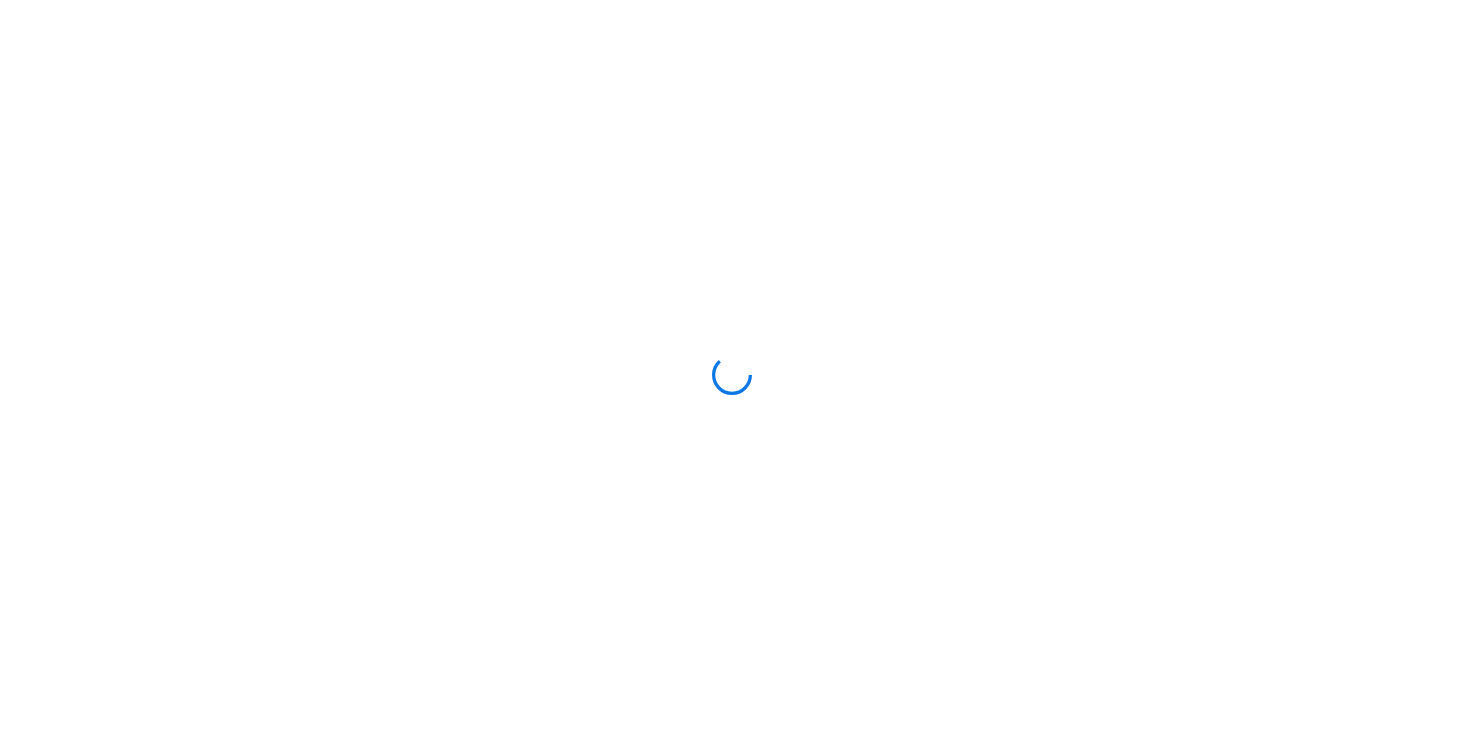 scroll, scrollTop: 0, scrollLeft: 0, axis: both 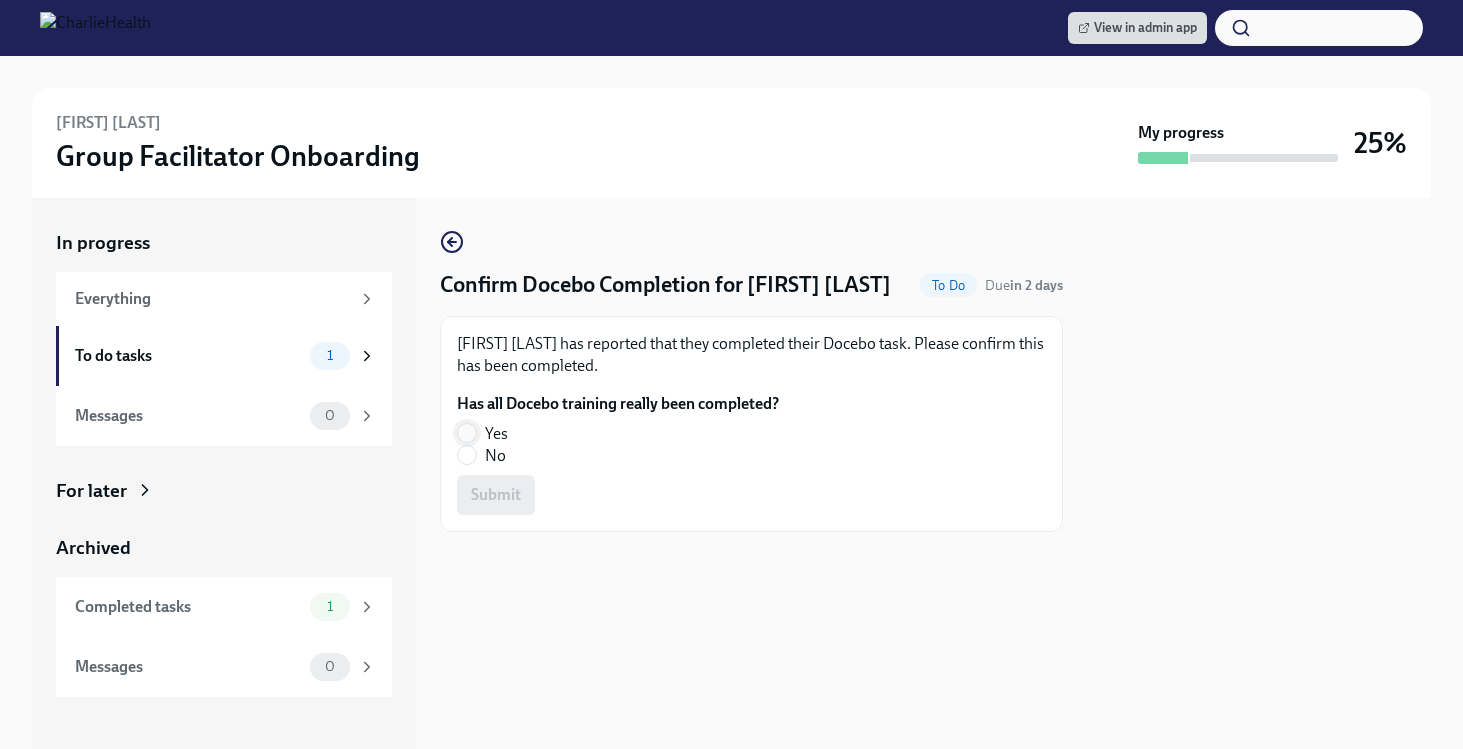 click on "Yes" at bounding box center (467, 433) 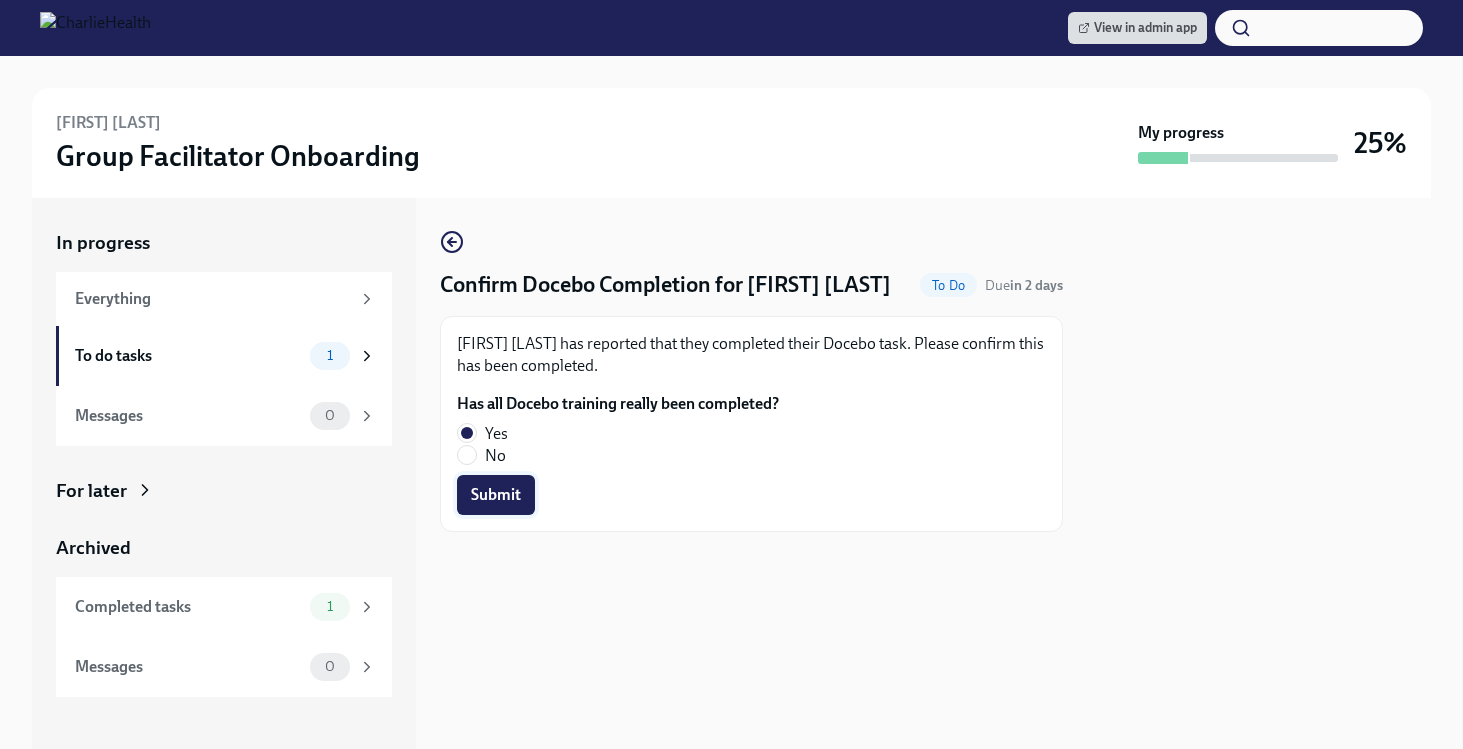 click on "Submit" at bounding box center (496, 495) 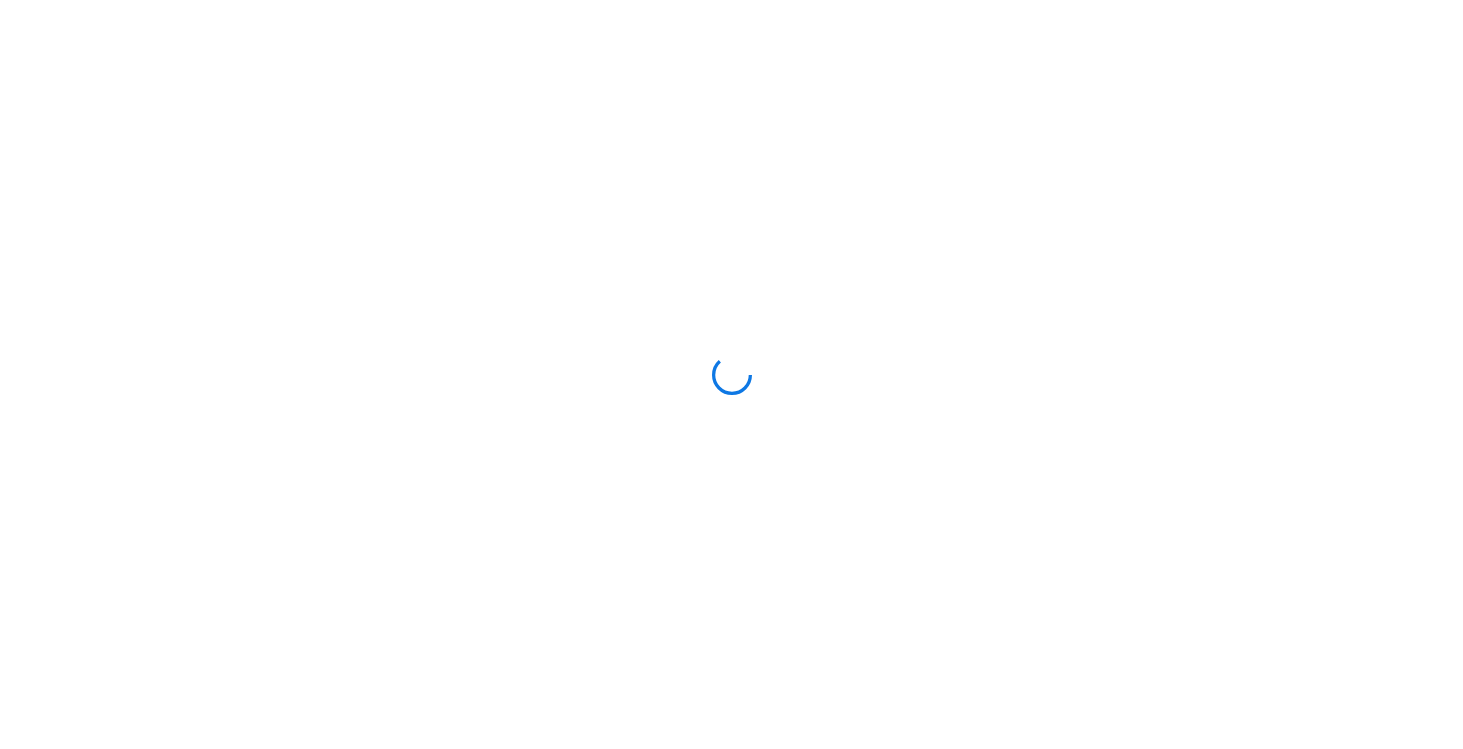 scroll, scrollTop: 0, scrollLeft: 0, axis: both 